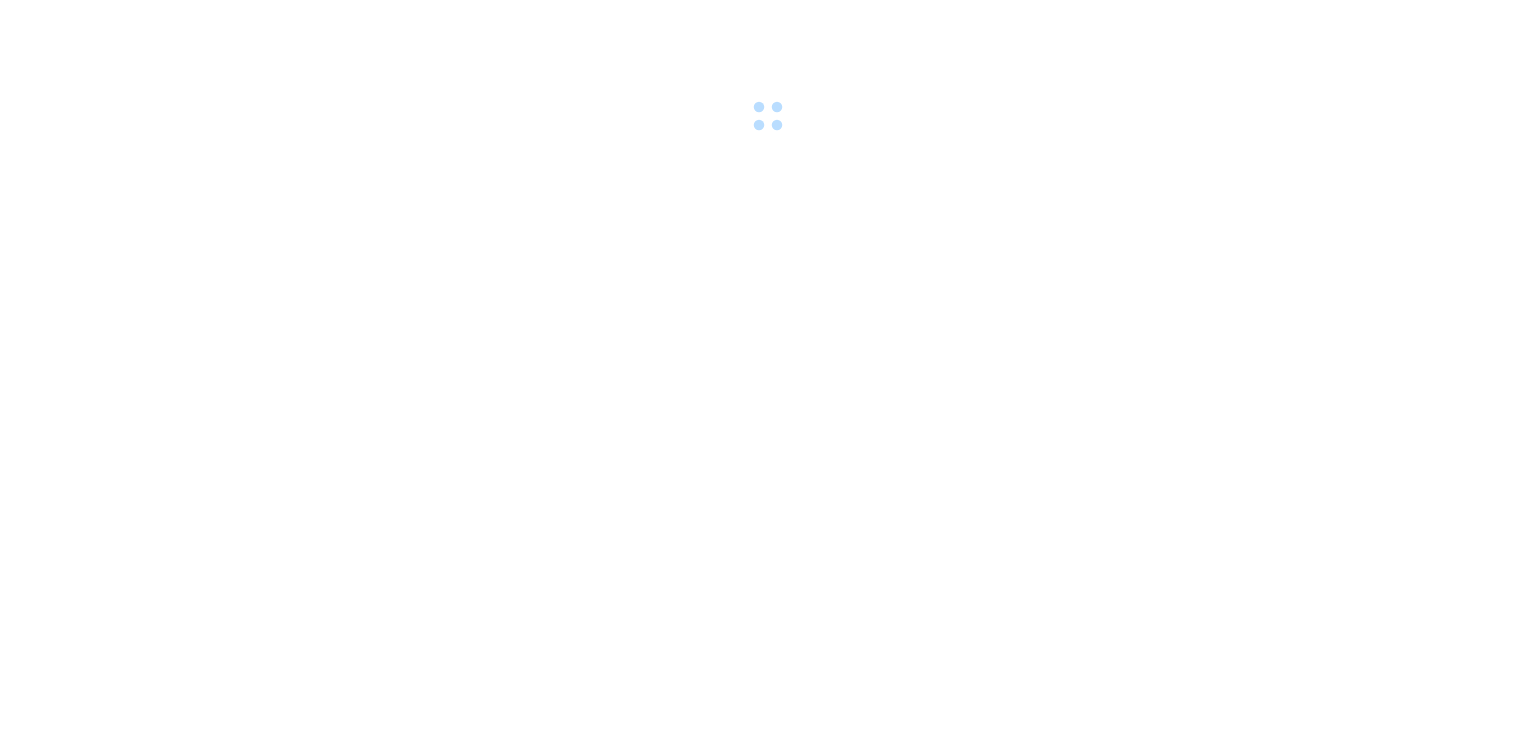 scroll, scrollTop: 0, scrollLeft: 0, axis: both 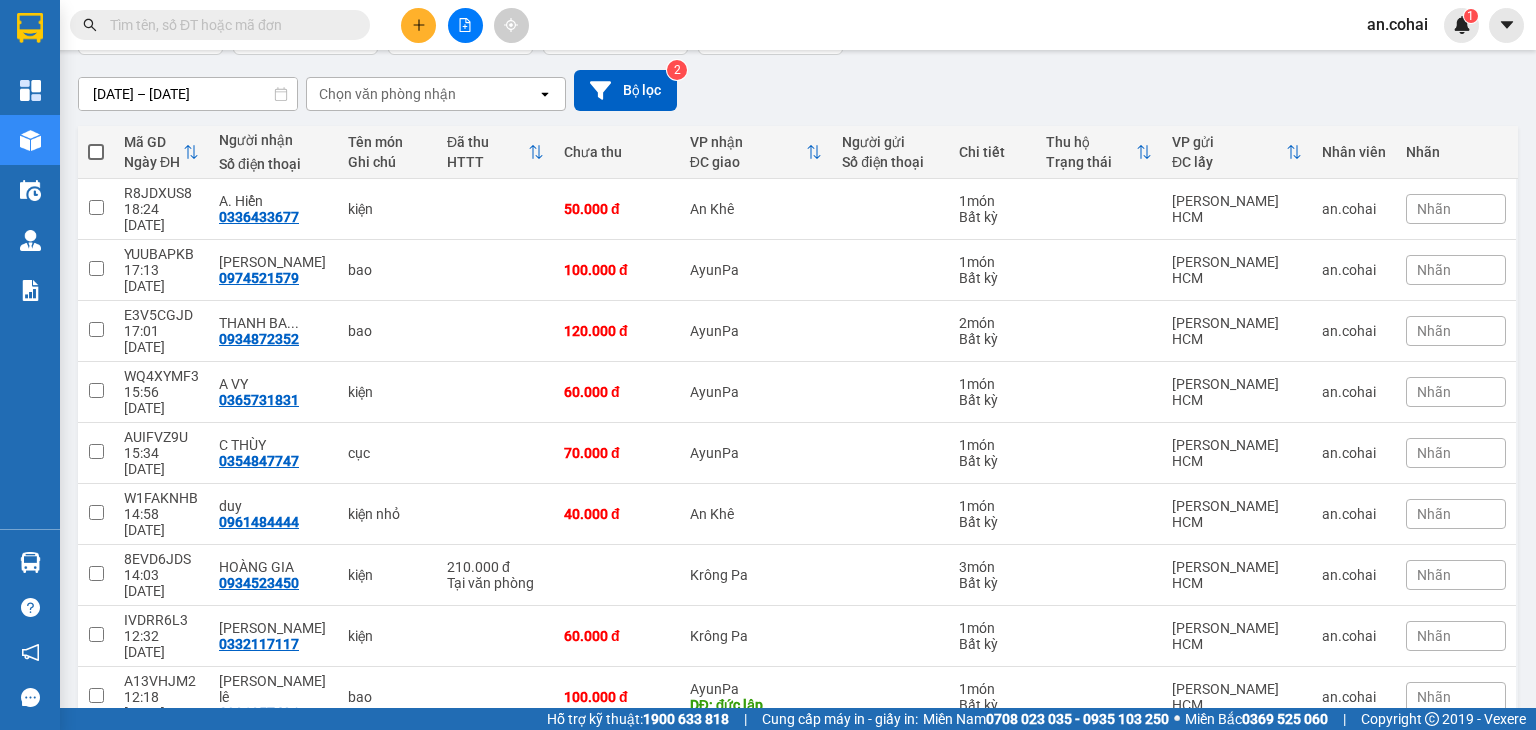 click on "2" at bounding box center (1300, 821) 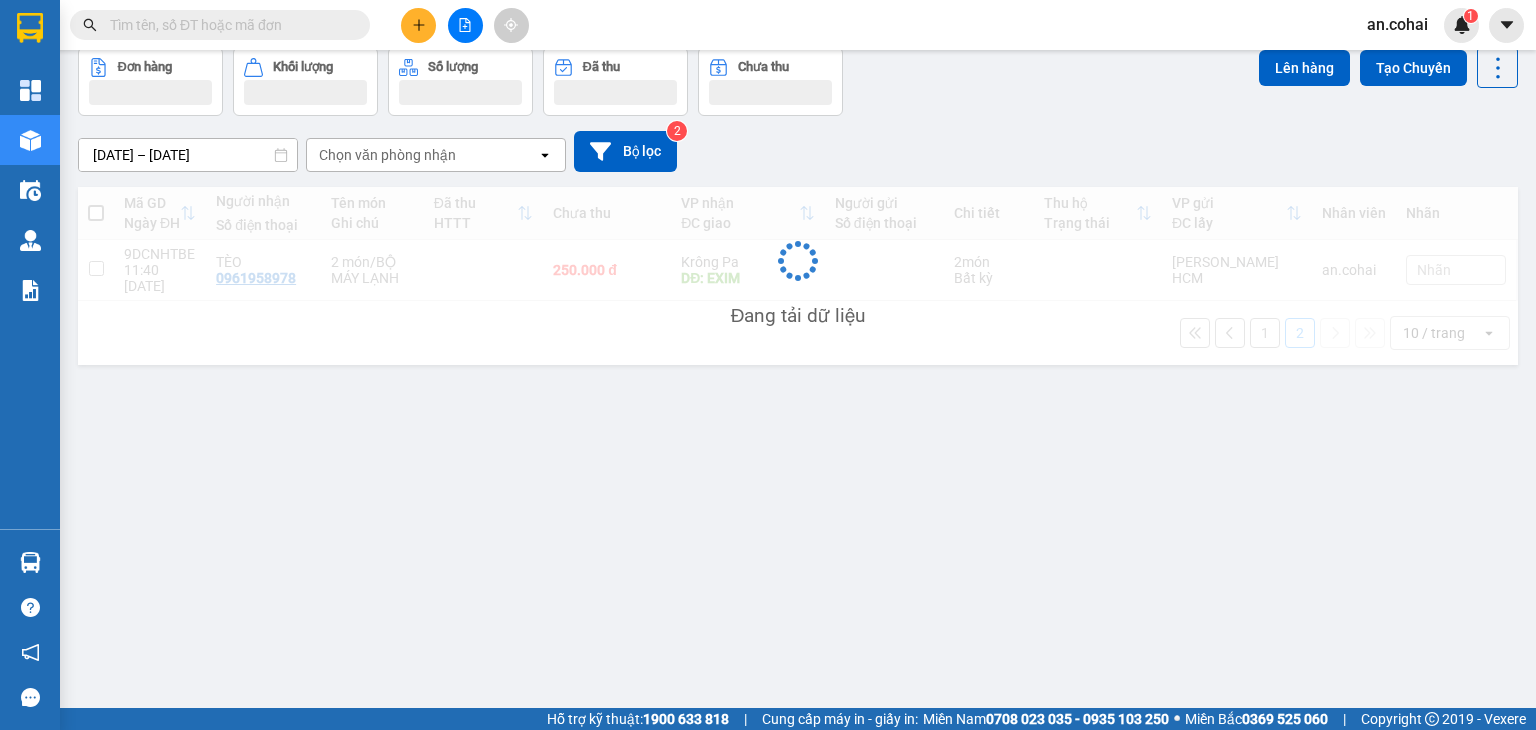 scroll, scrollTop: 92, scrollLeft: 0, axis: vertical 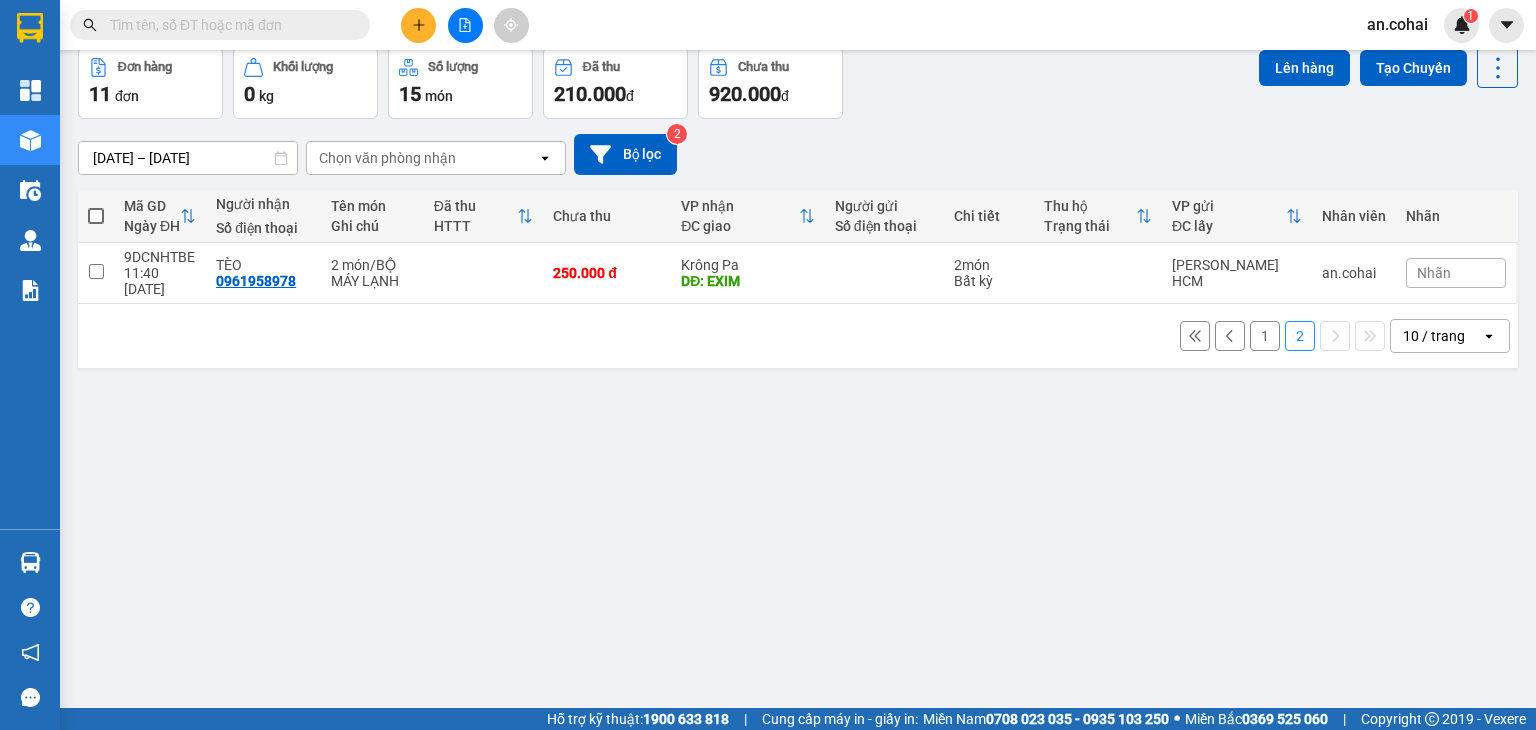 click on "1" at bounding box center [1265, 336] 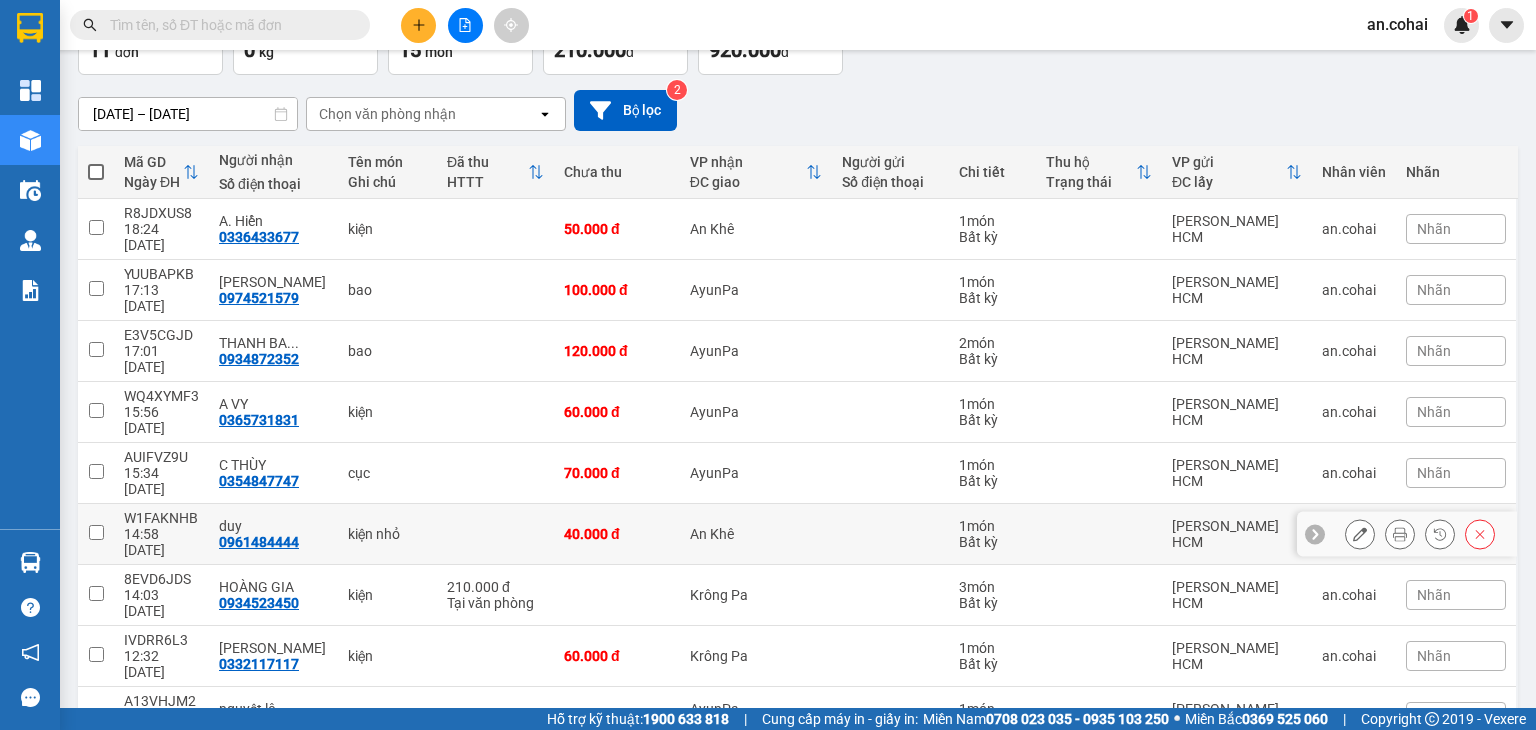 scroll, scrollTop: 156, scrollLeft: 0, axis: vertical 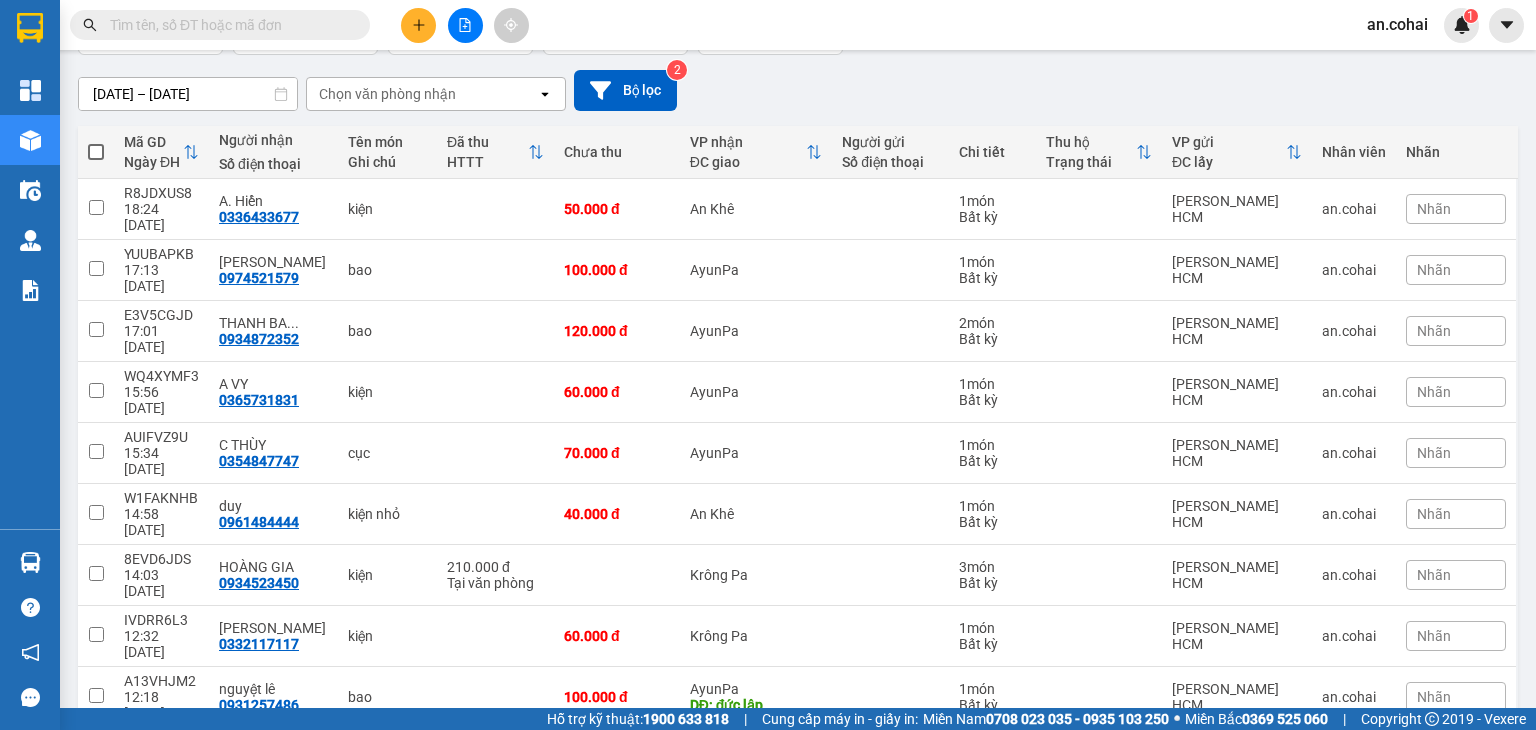 click on "2" at bounding box center [1300, 821] 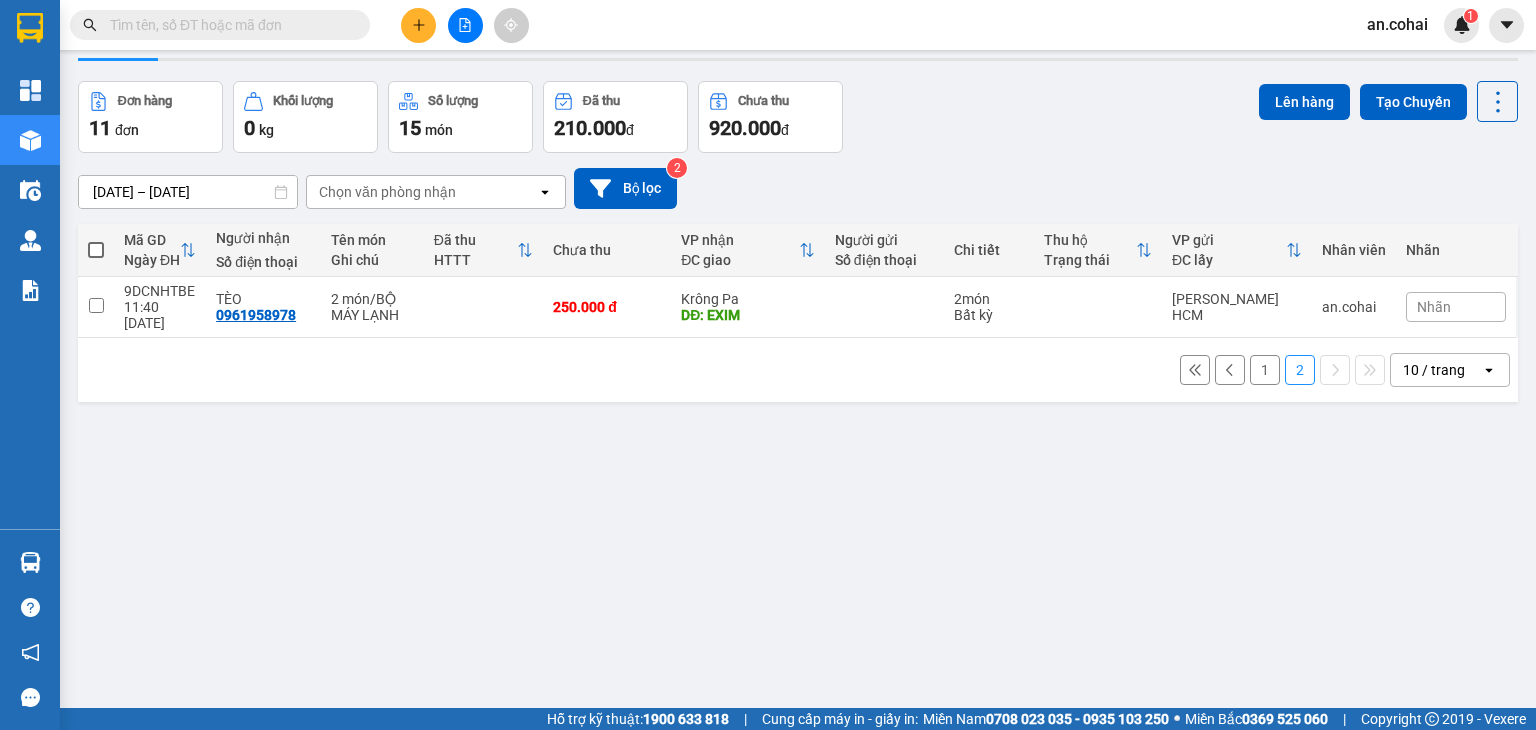 scroll, scrollTop: 0, scrollLeft: 0, axis: both 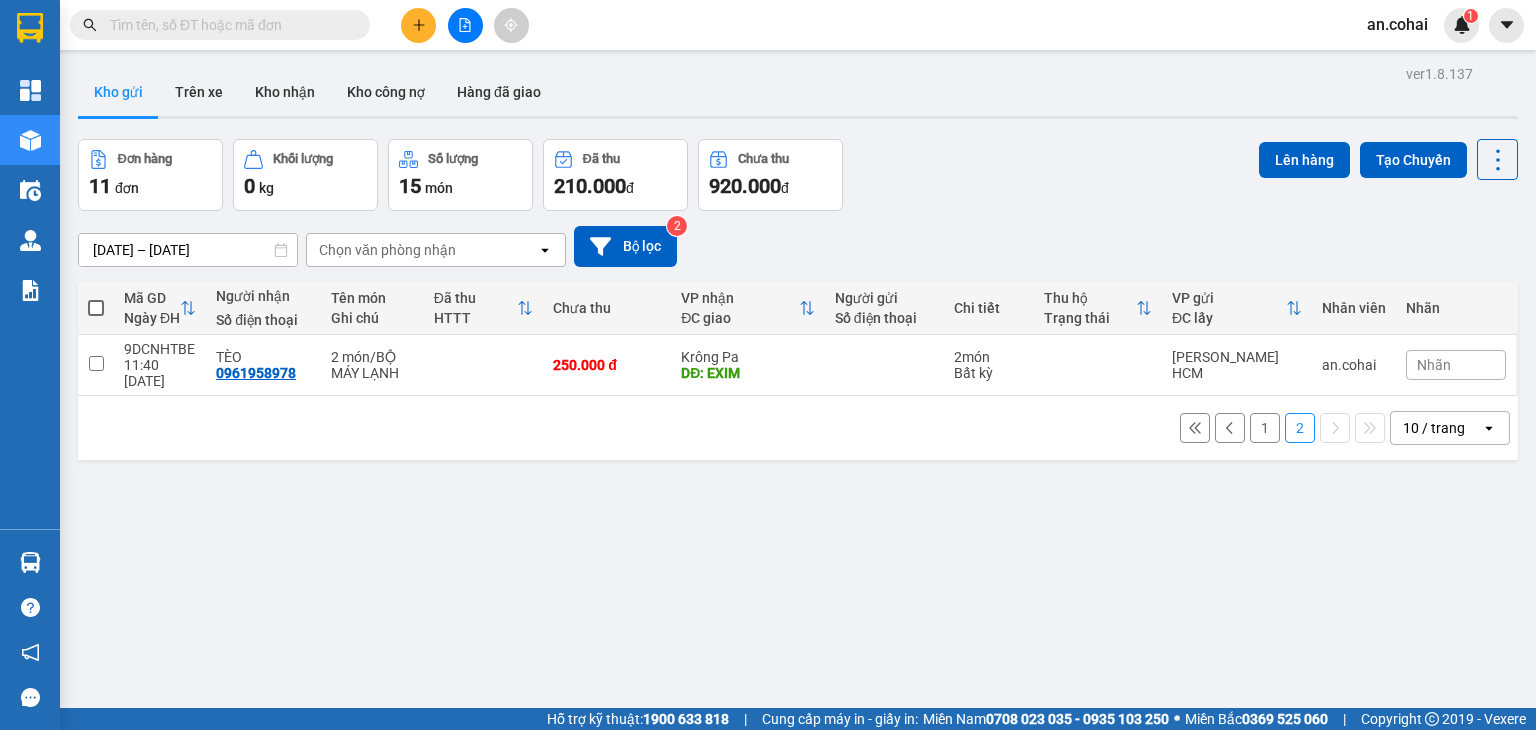 click on "Kho gửi" at bounding box center [118, 92] 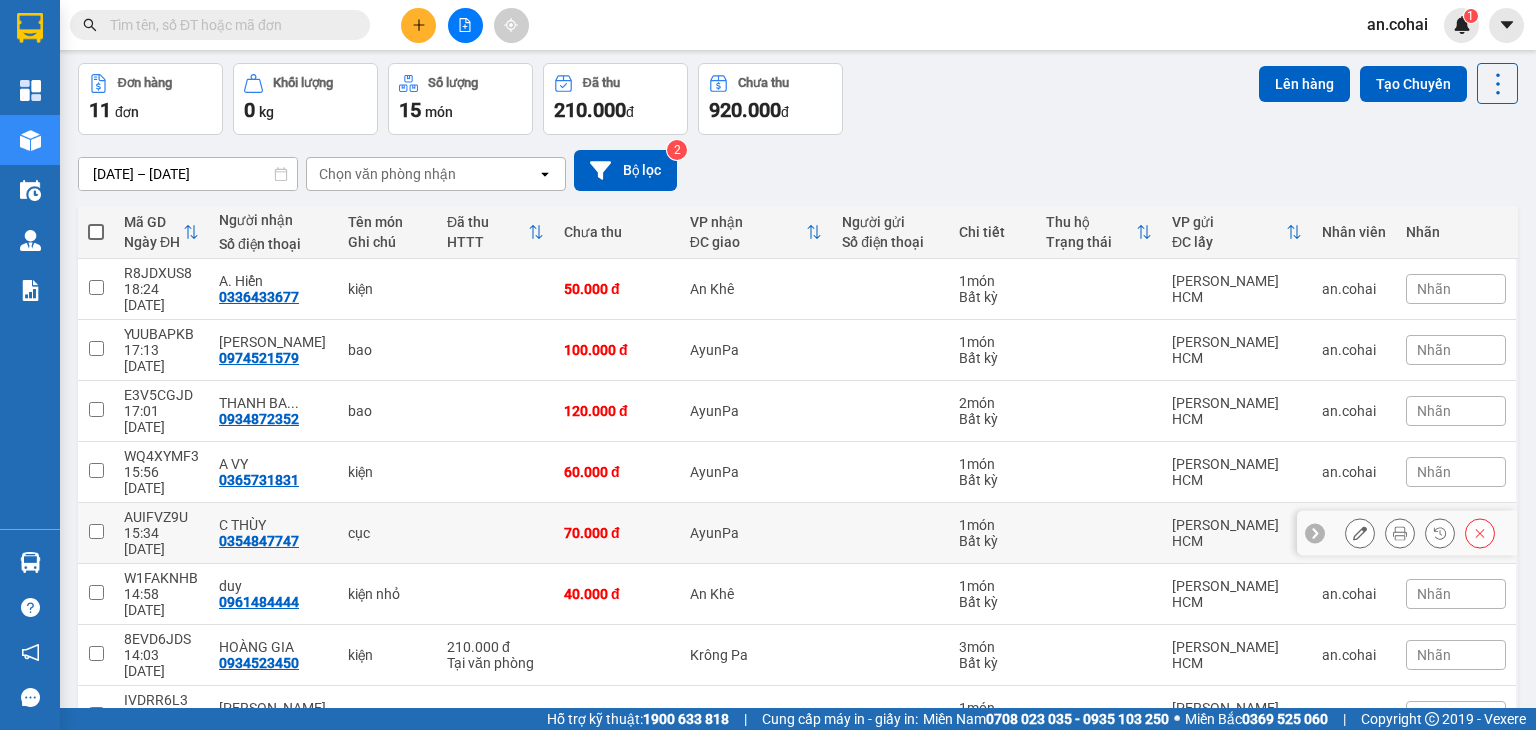 scroll, scrollTop: 156, scrollLeft: 0, axis: vertical 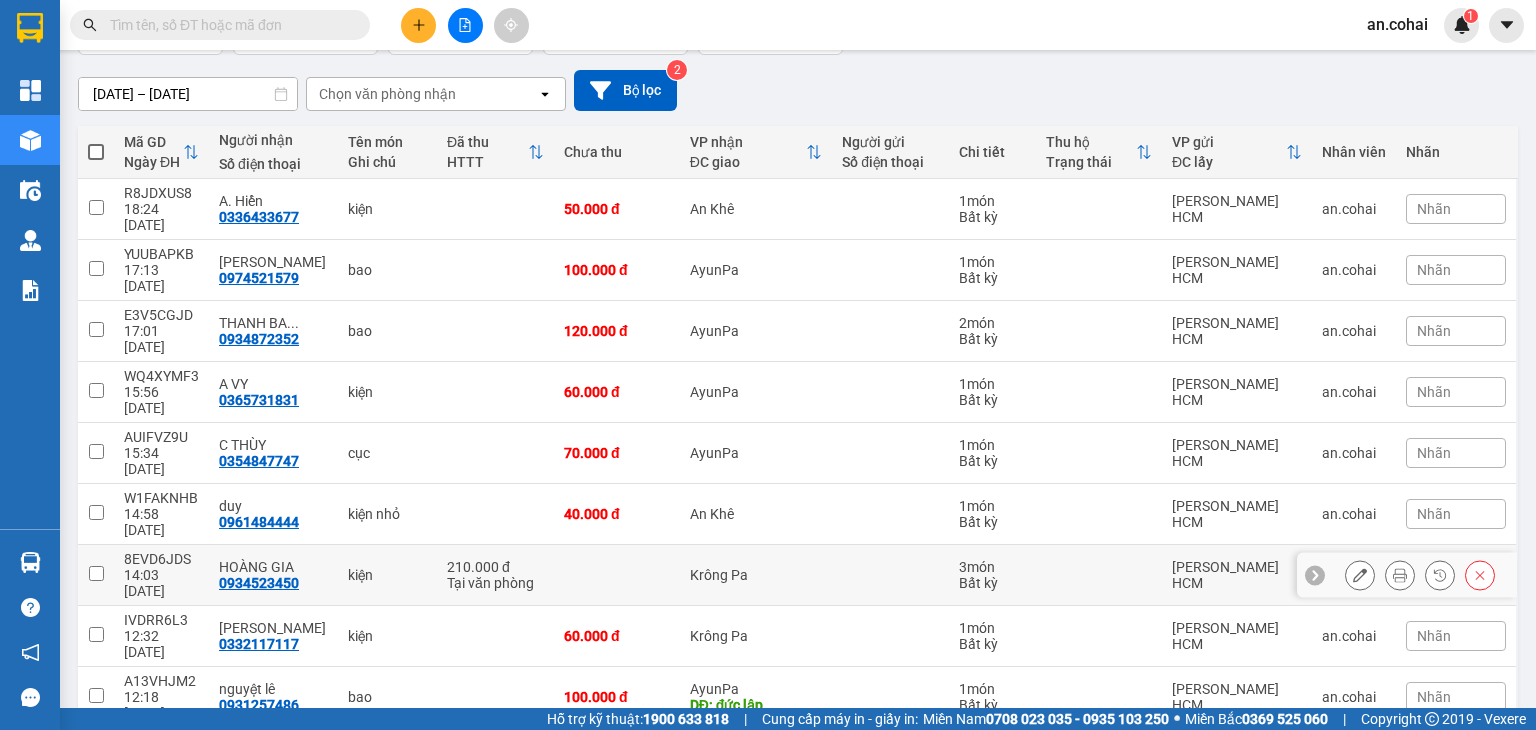 click 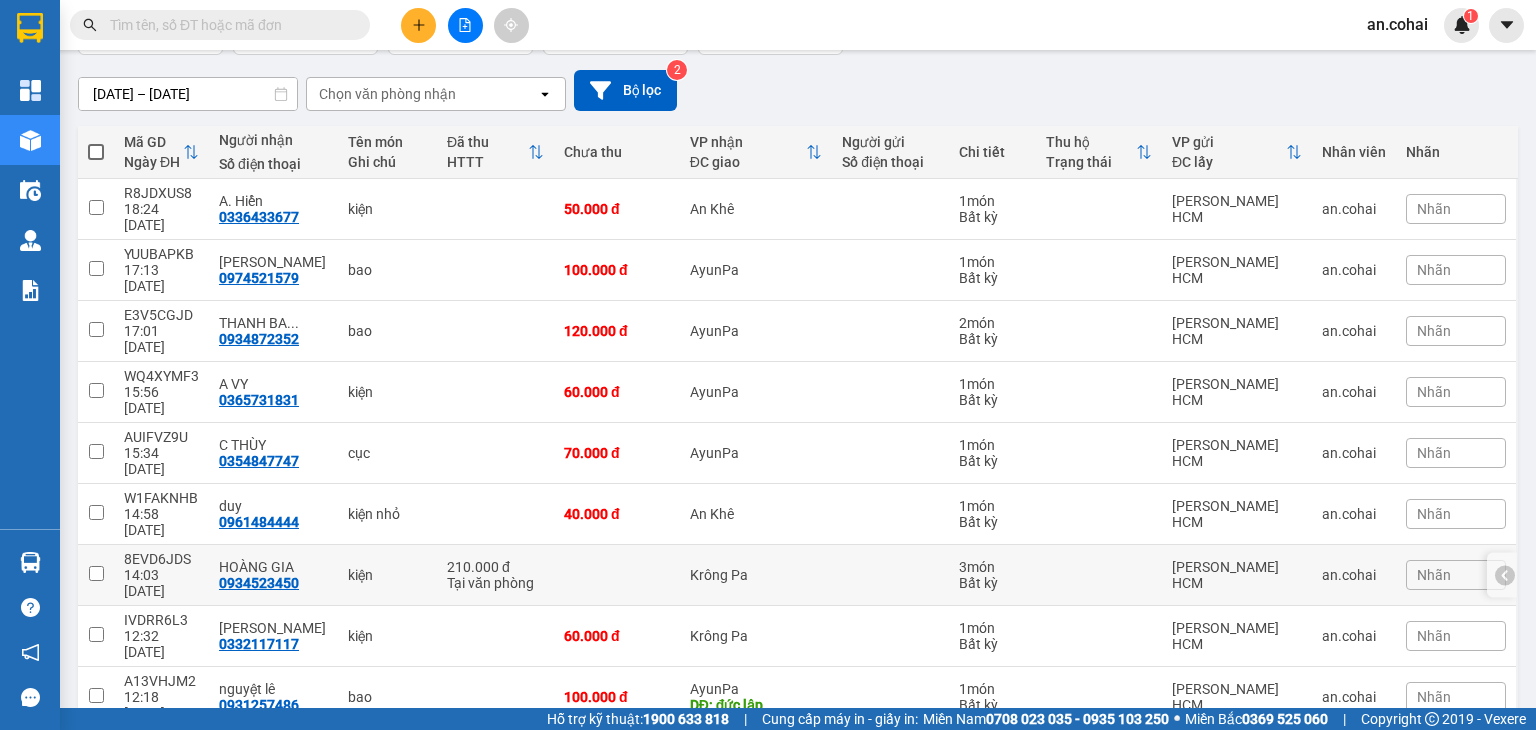 click 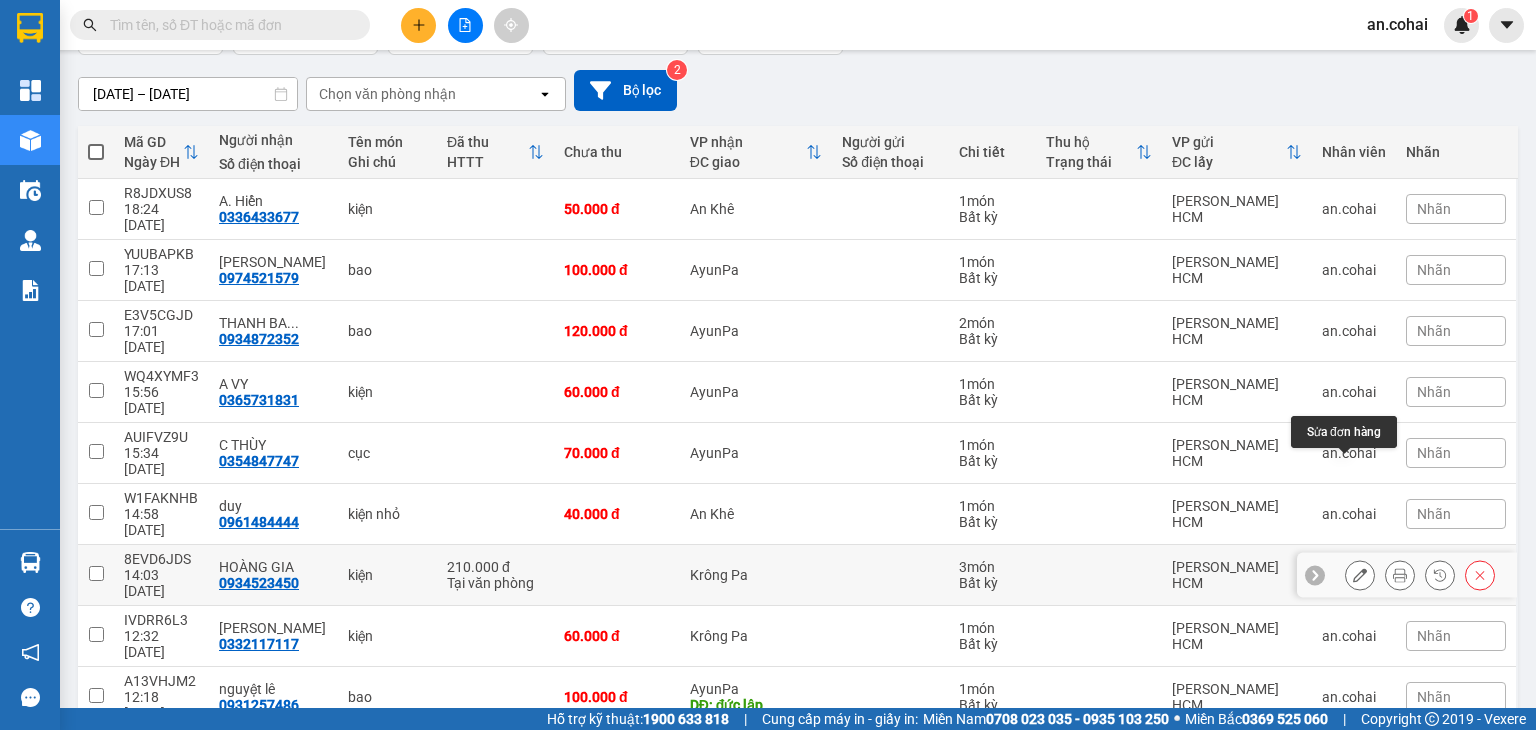 click 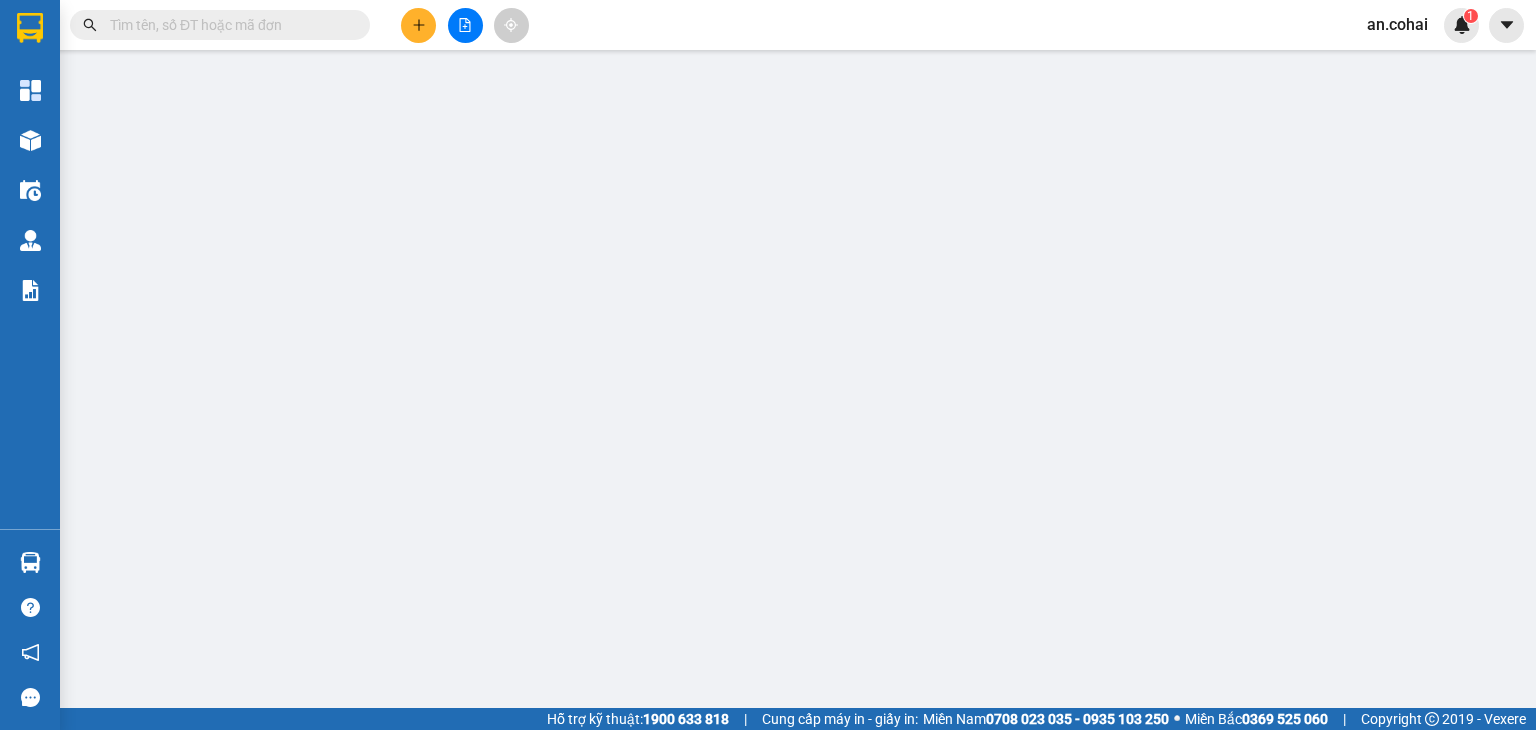 scroll, scrollTop: 0, scrollLeft: 0, axis: both 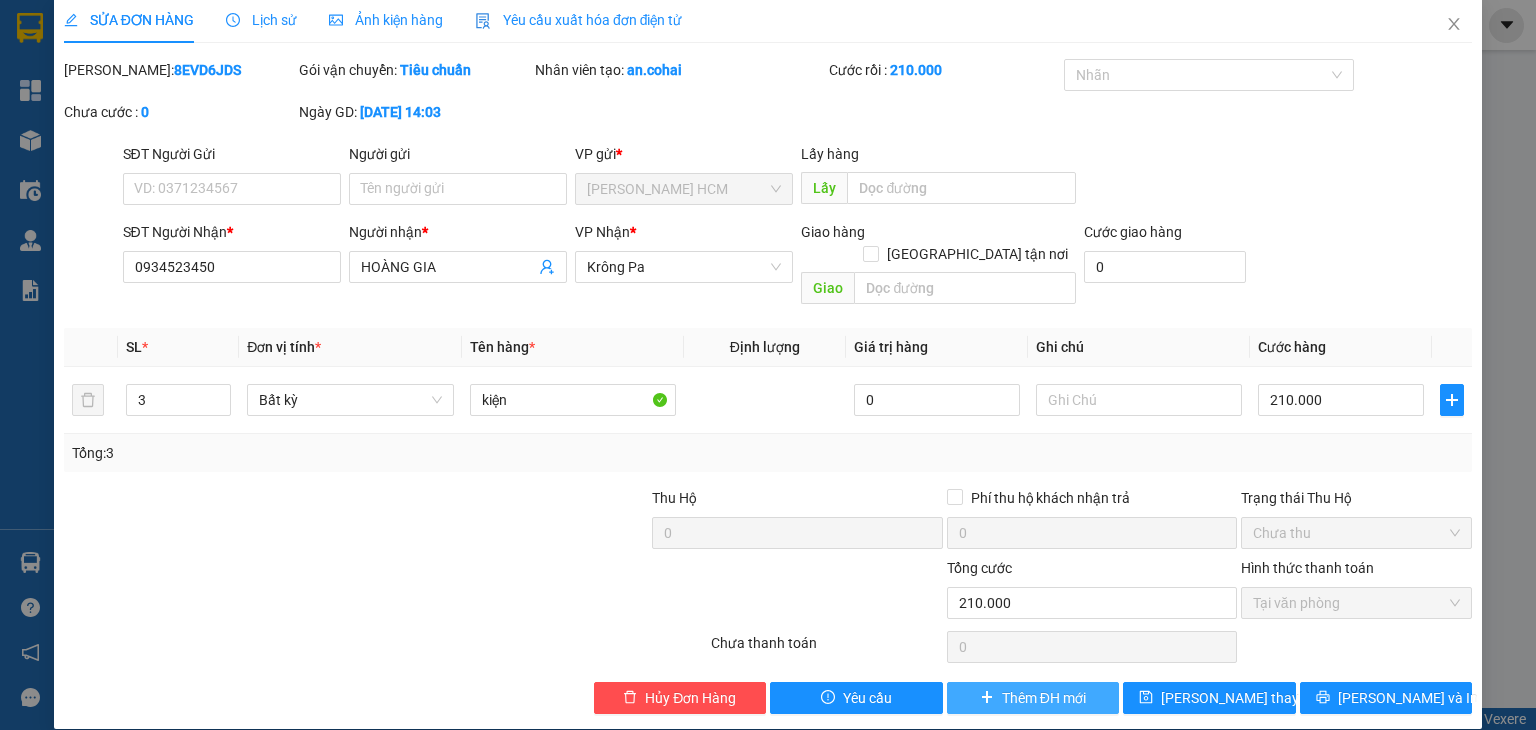 click on "Thêm ĐH mới" at bounding box center [1044, 698] 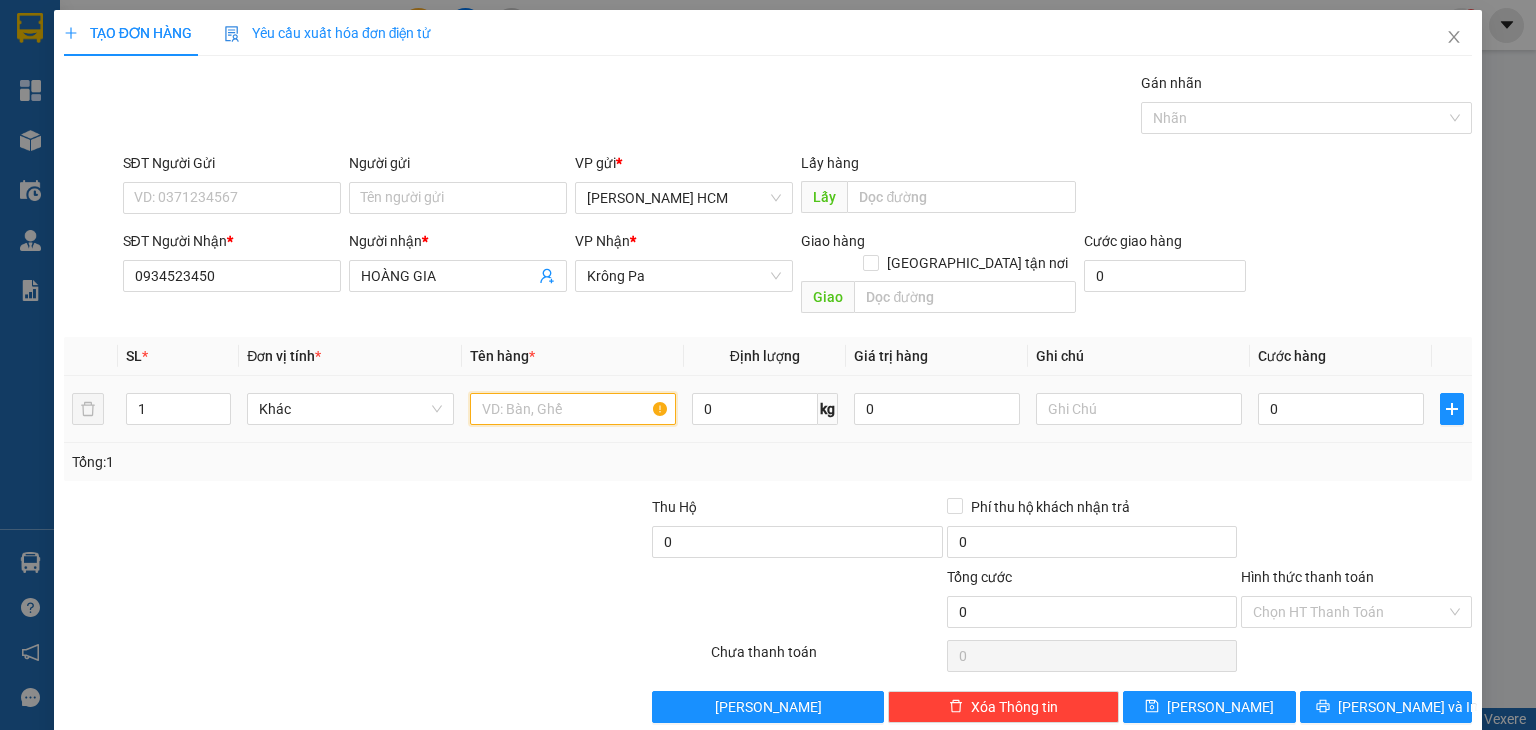 click at bounding box center [573, 409] 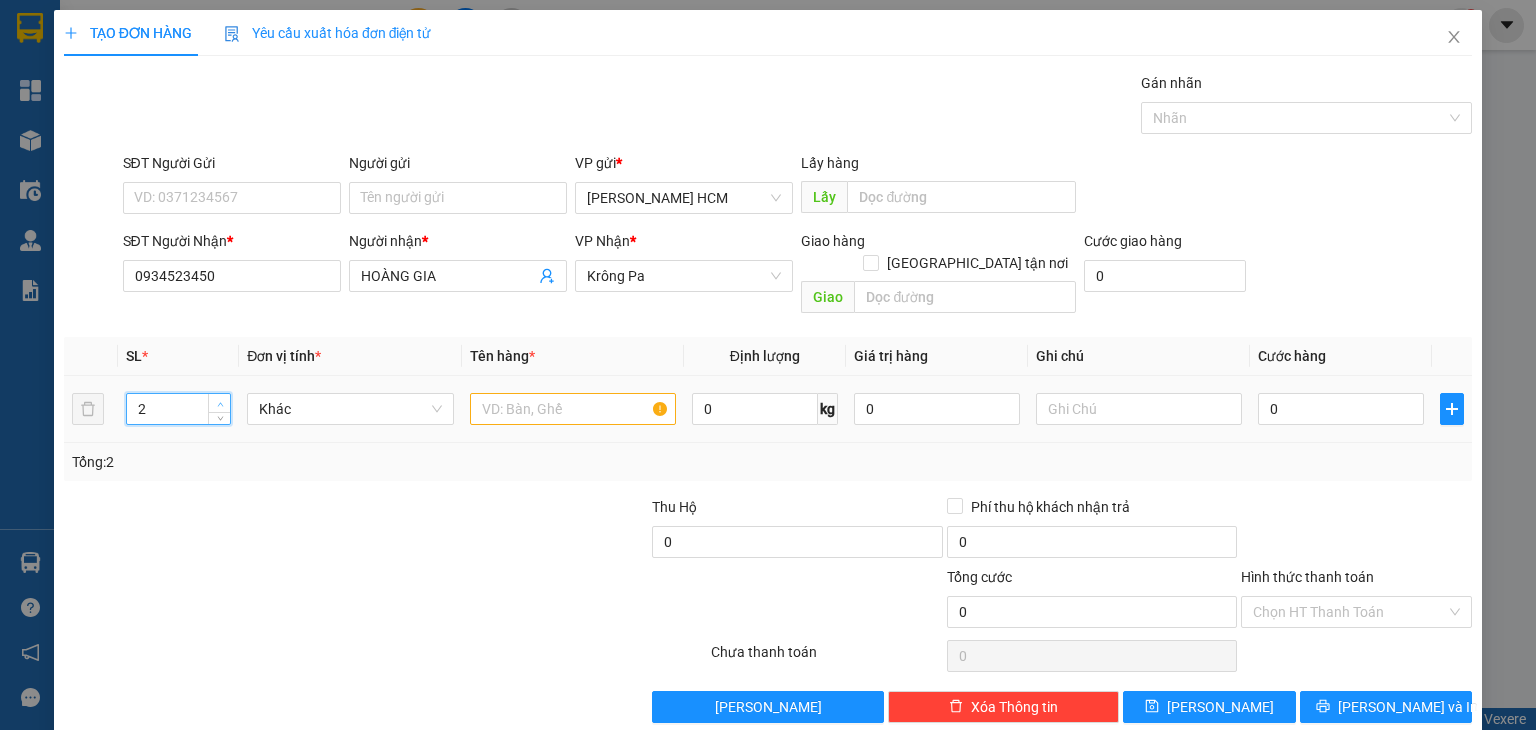 click at bounding box center (219, 403) 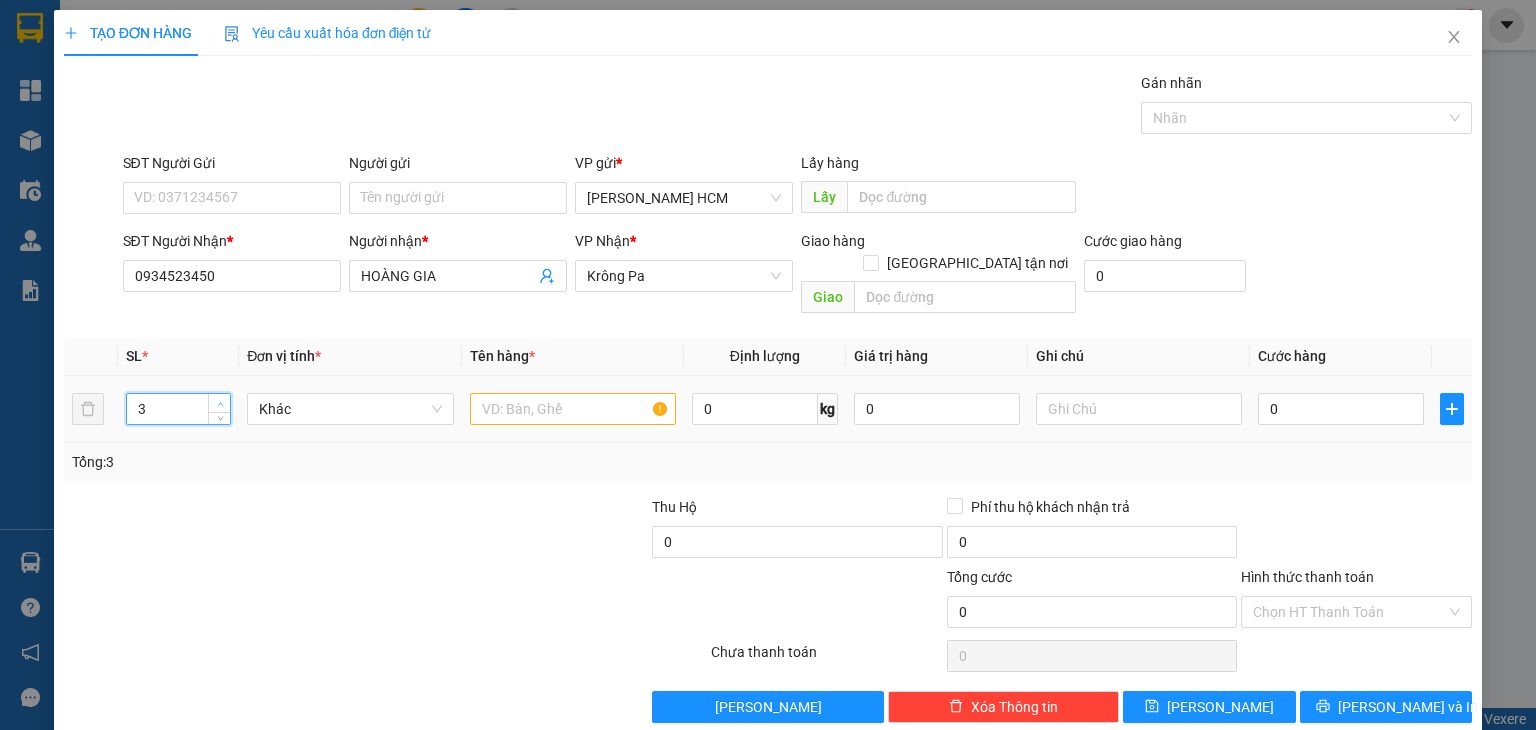 click at bounding box center [219, 403] 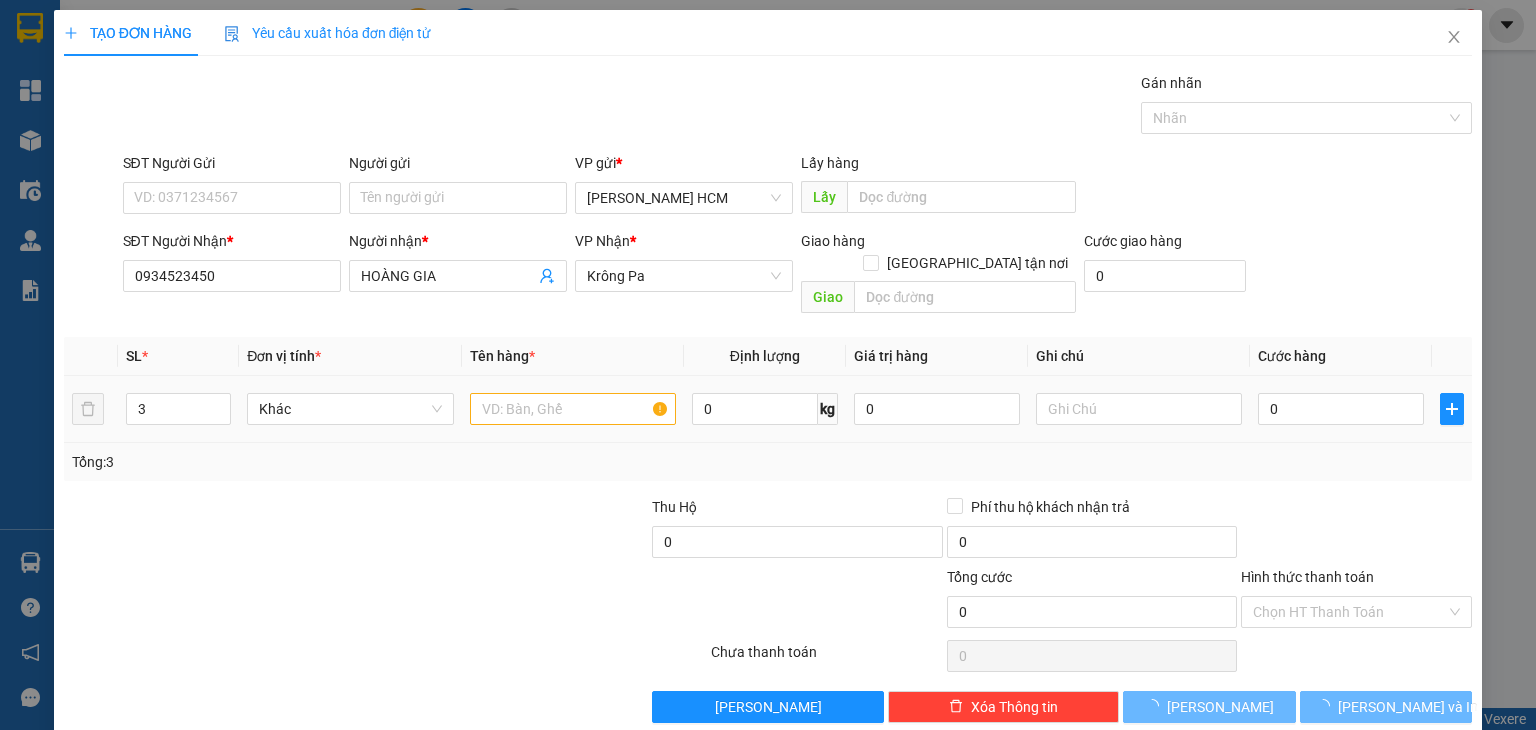 drag, startPoint x: 522, startPoint y: 367, endPoint x: 529, endPoint y: 381, distance: 15.652476 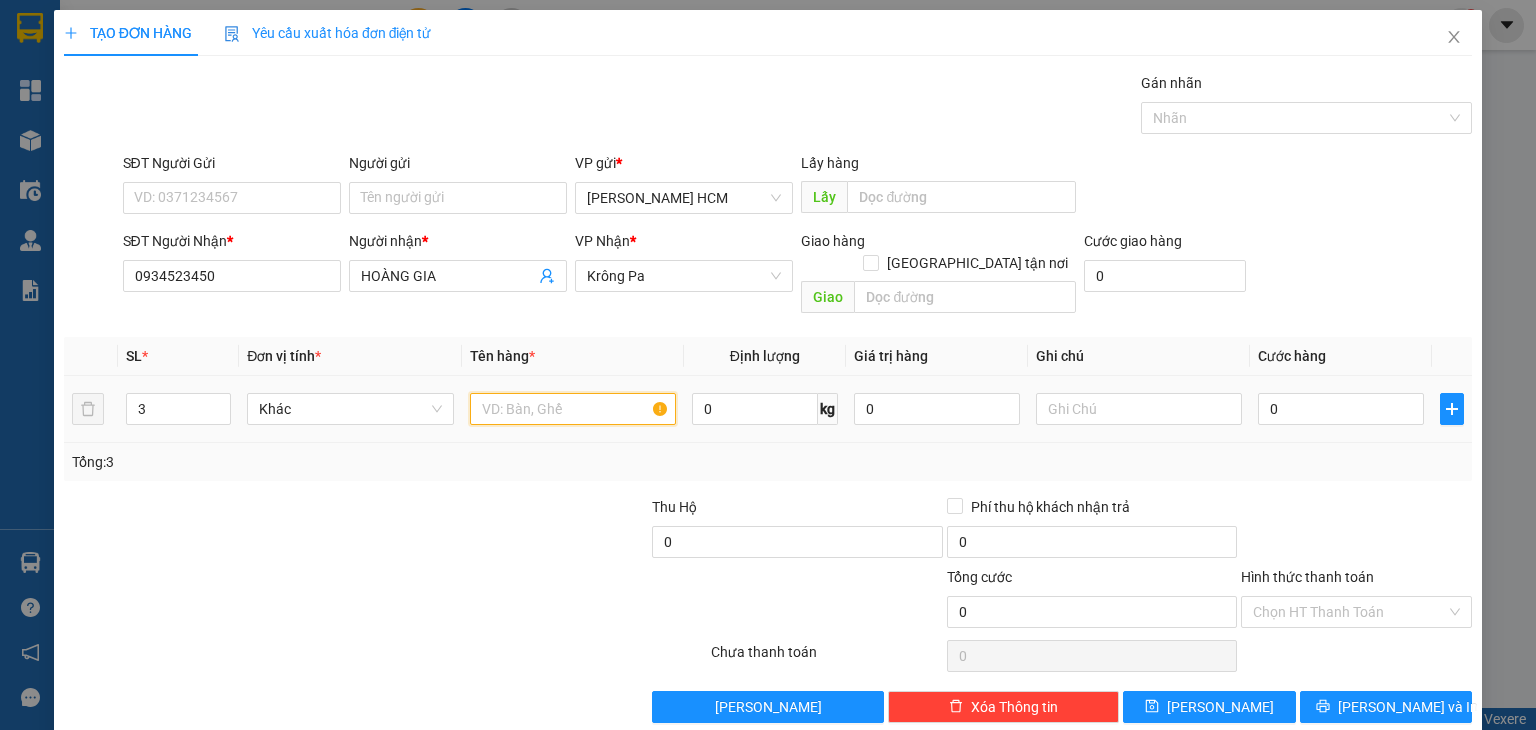 click at bounding box center (573, 409) 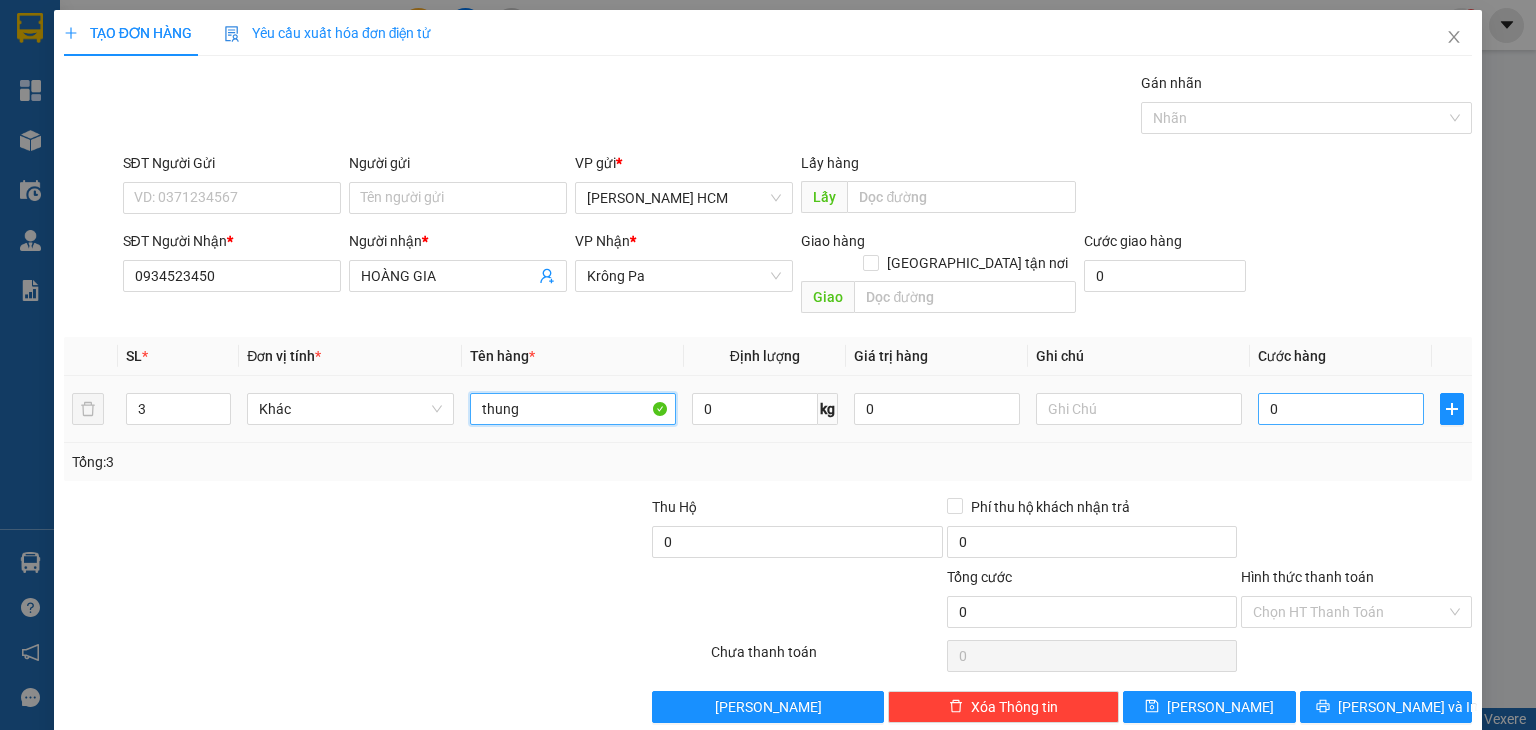 type on "thung" 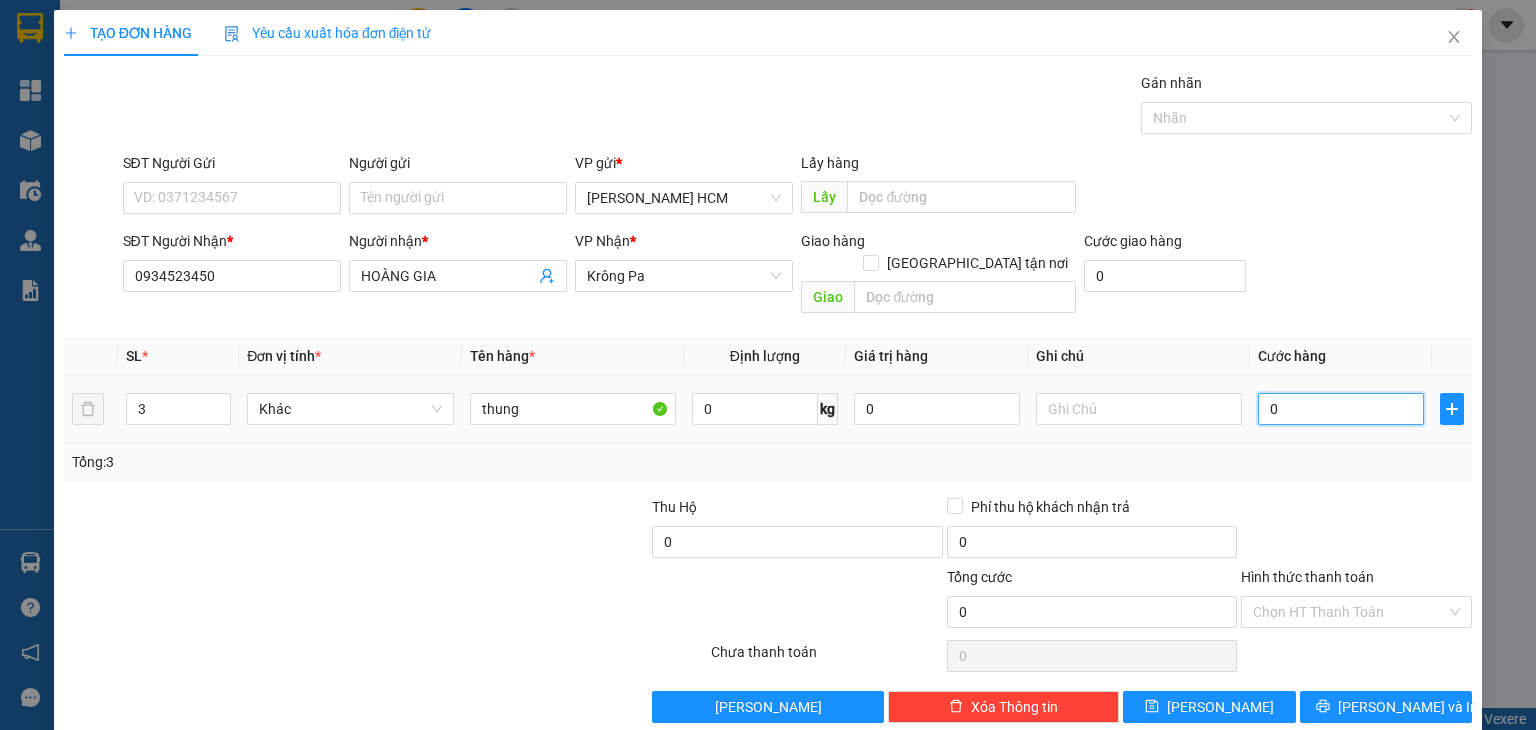click on "0" at bounding box center [1341, 409] 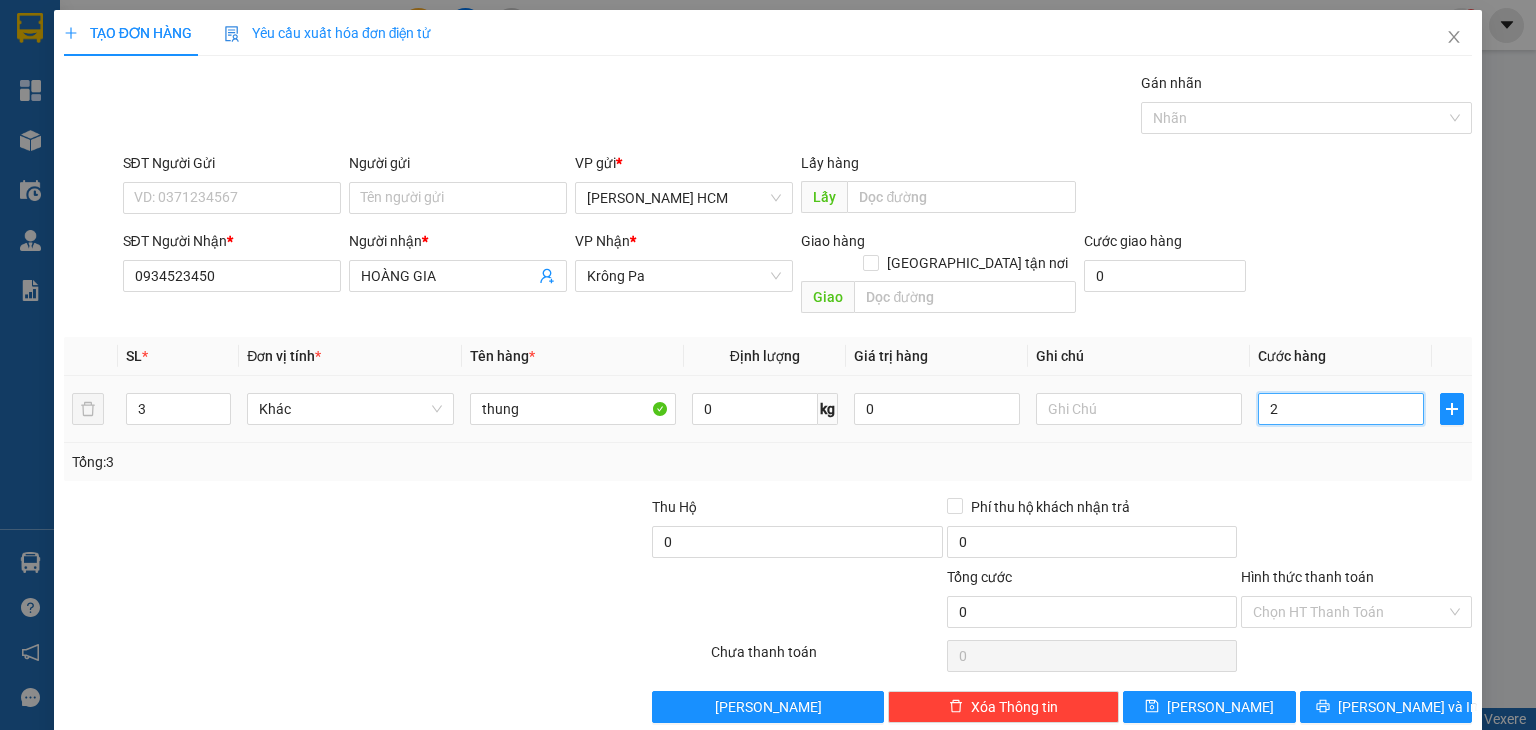 type on "2" 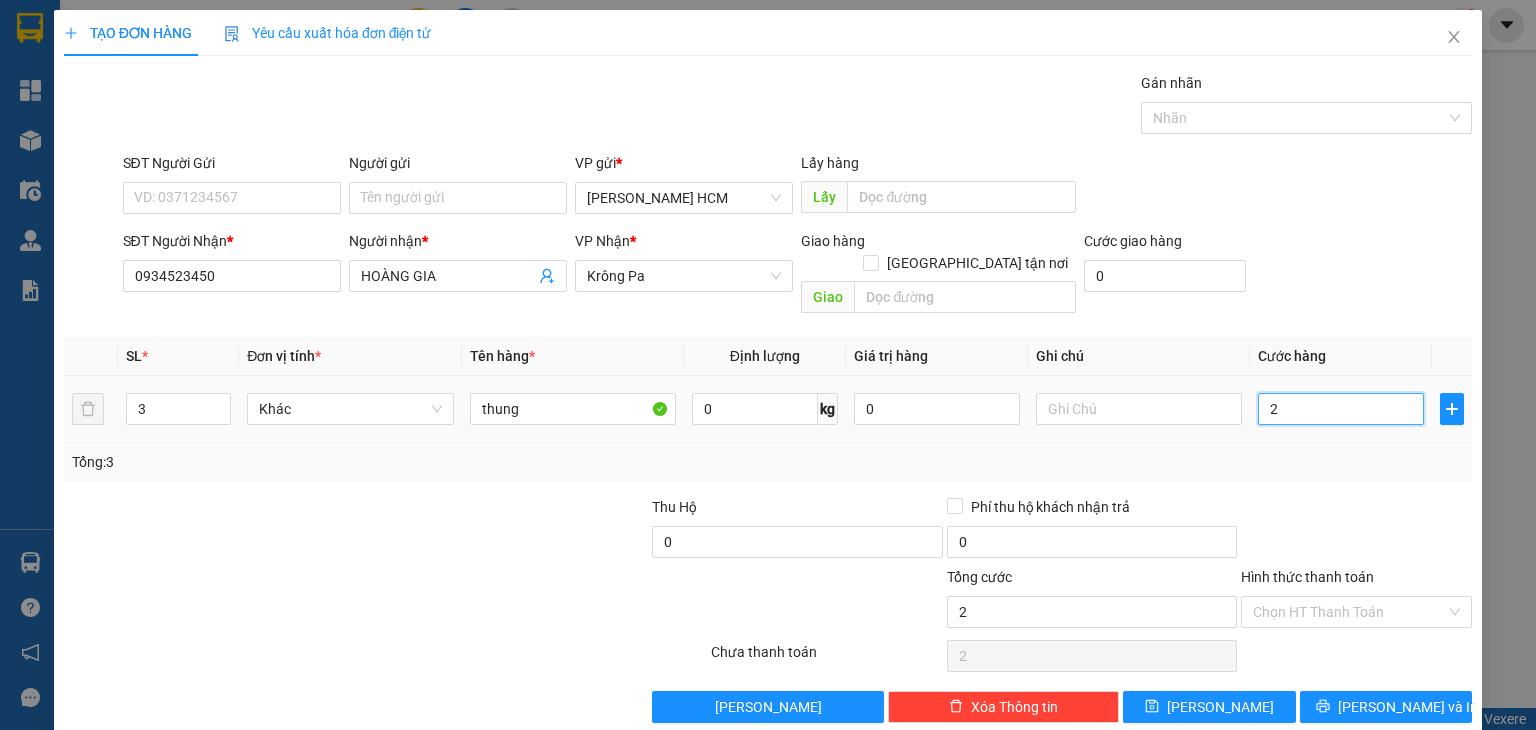 type on "21" 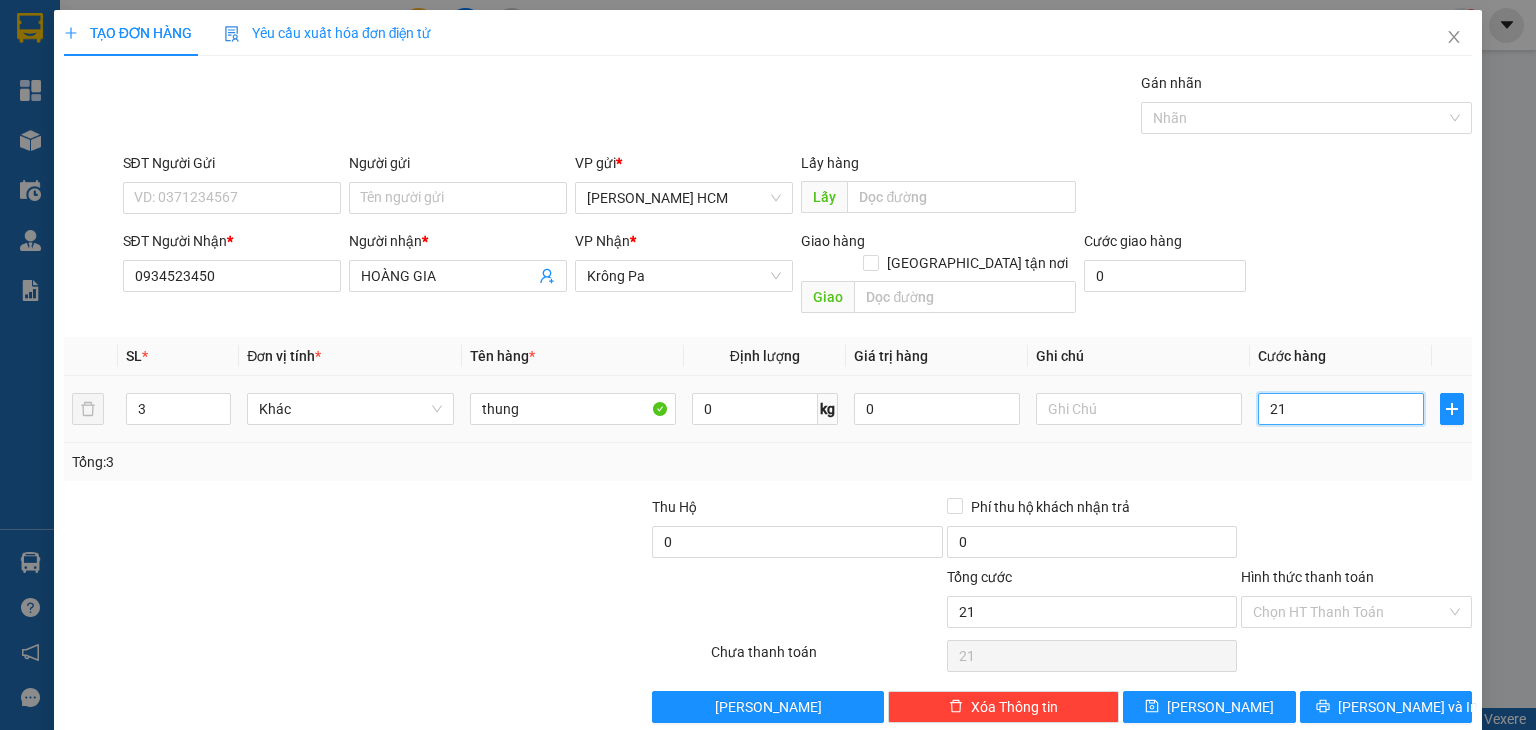 type on "210" 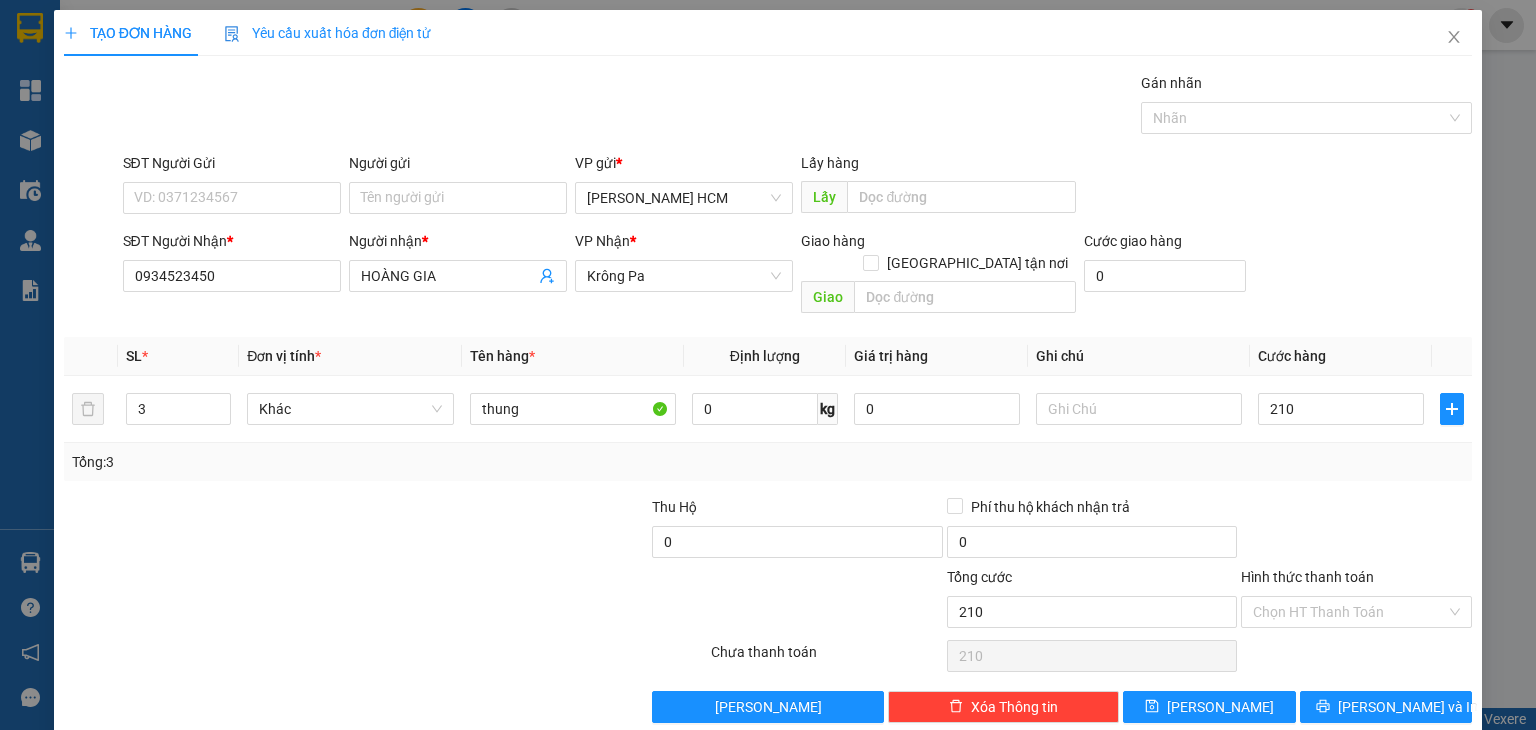 type on "210.000" 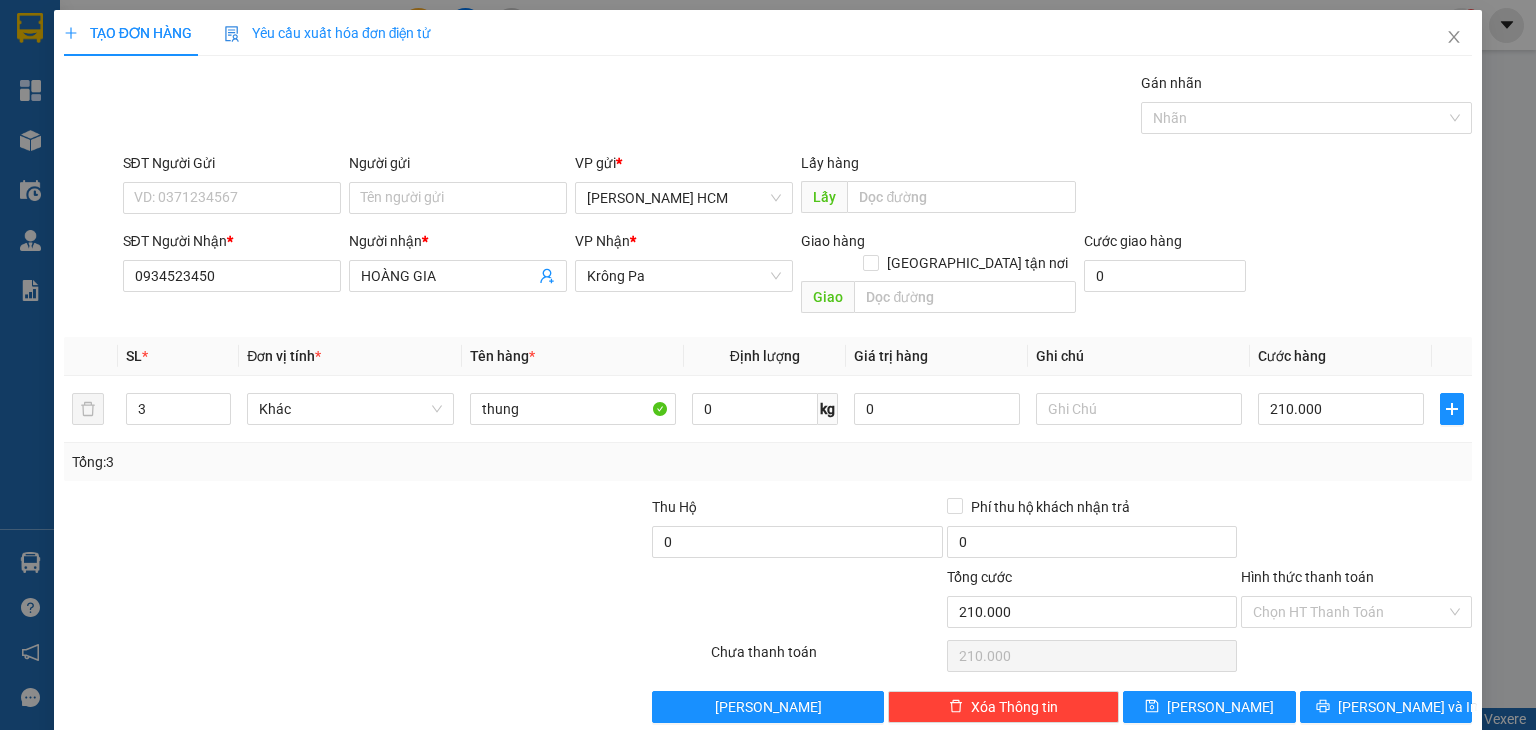 click on "Tổng:  3" at bounding box center (768, 462) 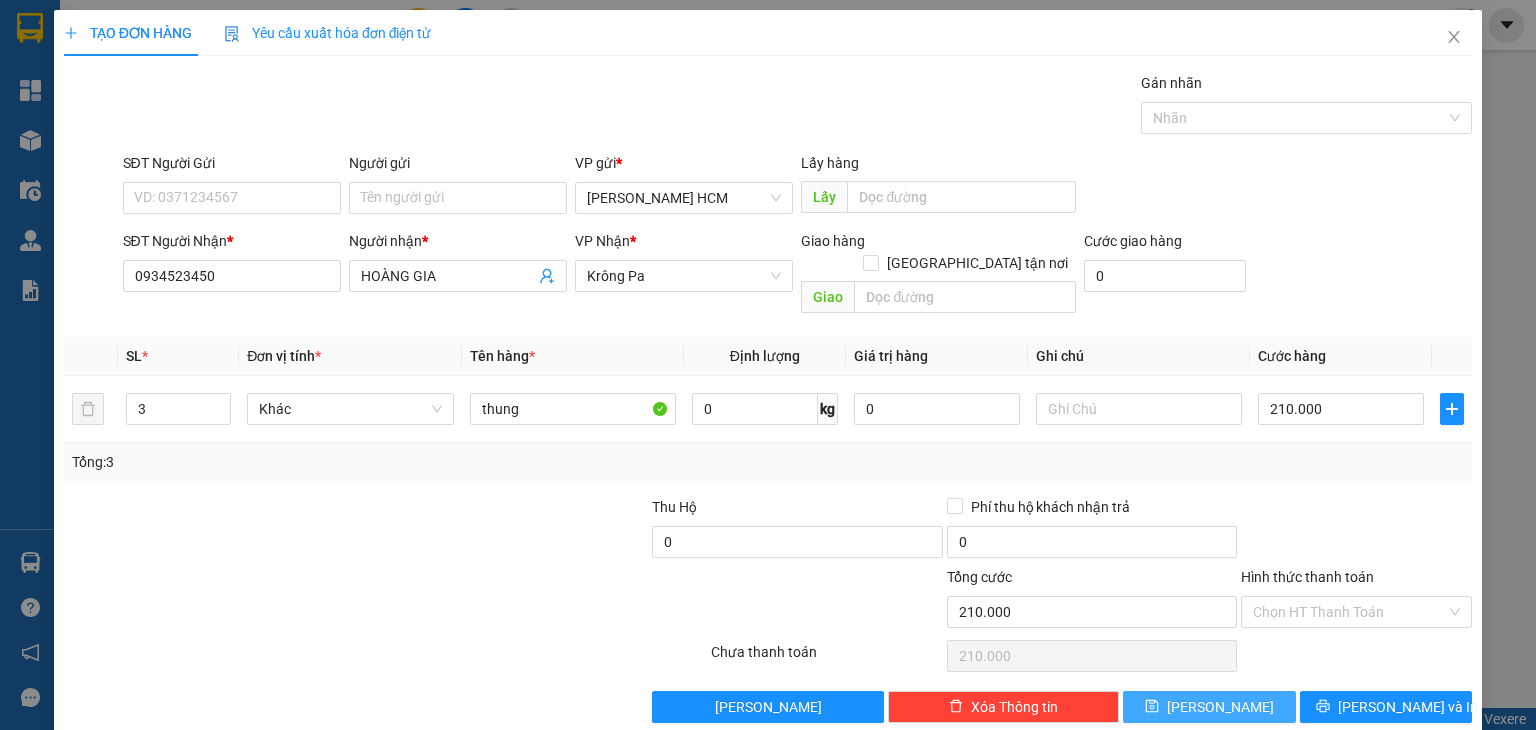 click on "Lưu" at bounding box center [1209, 707] 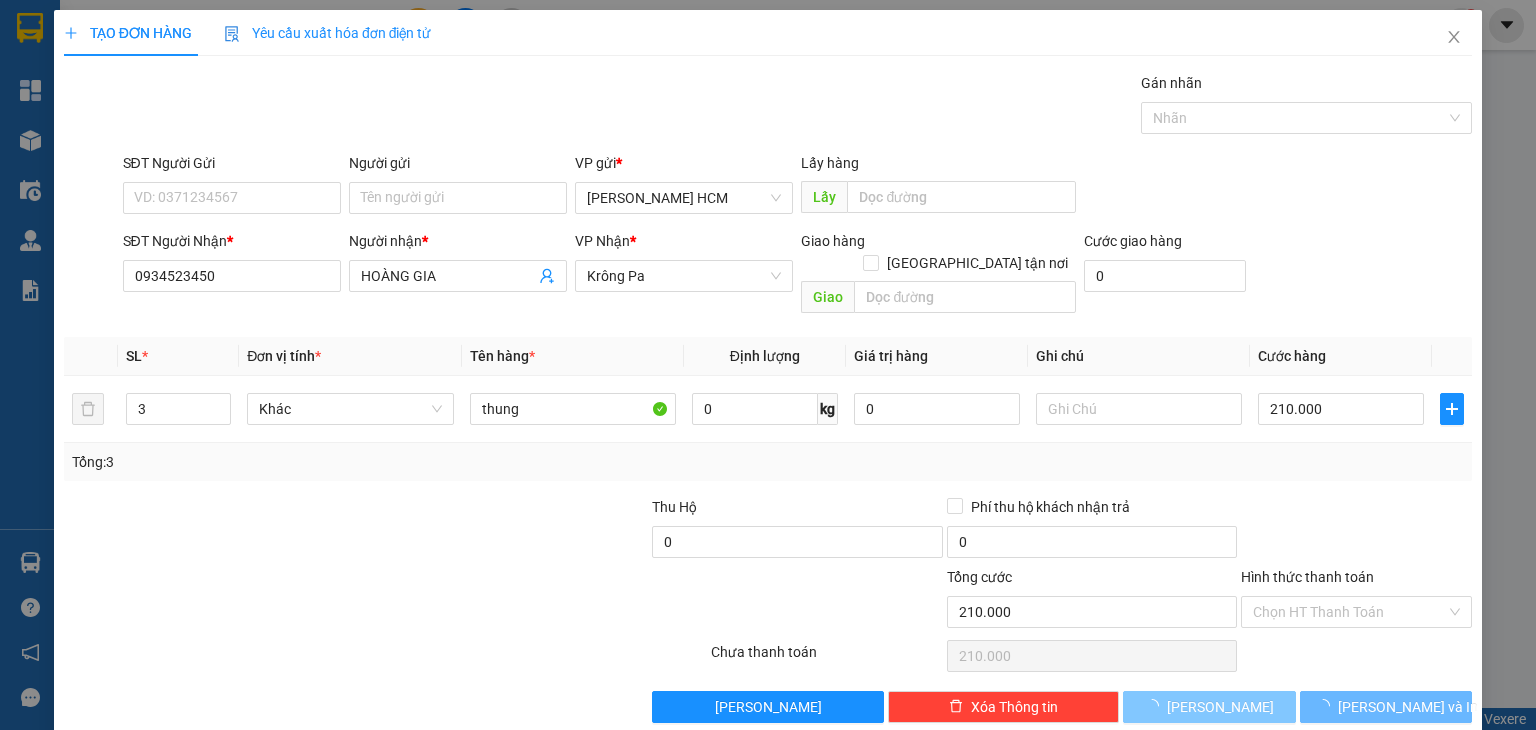 type 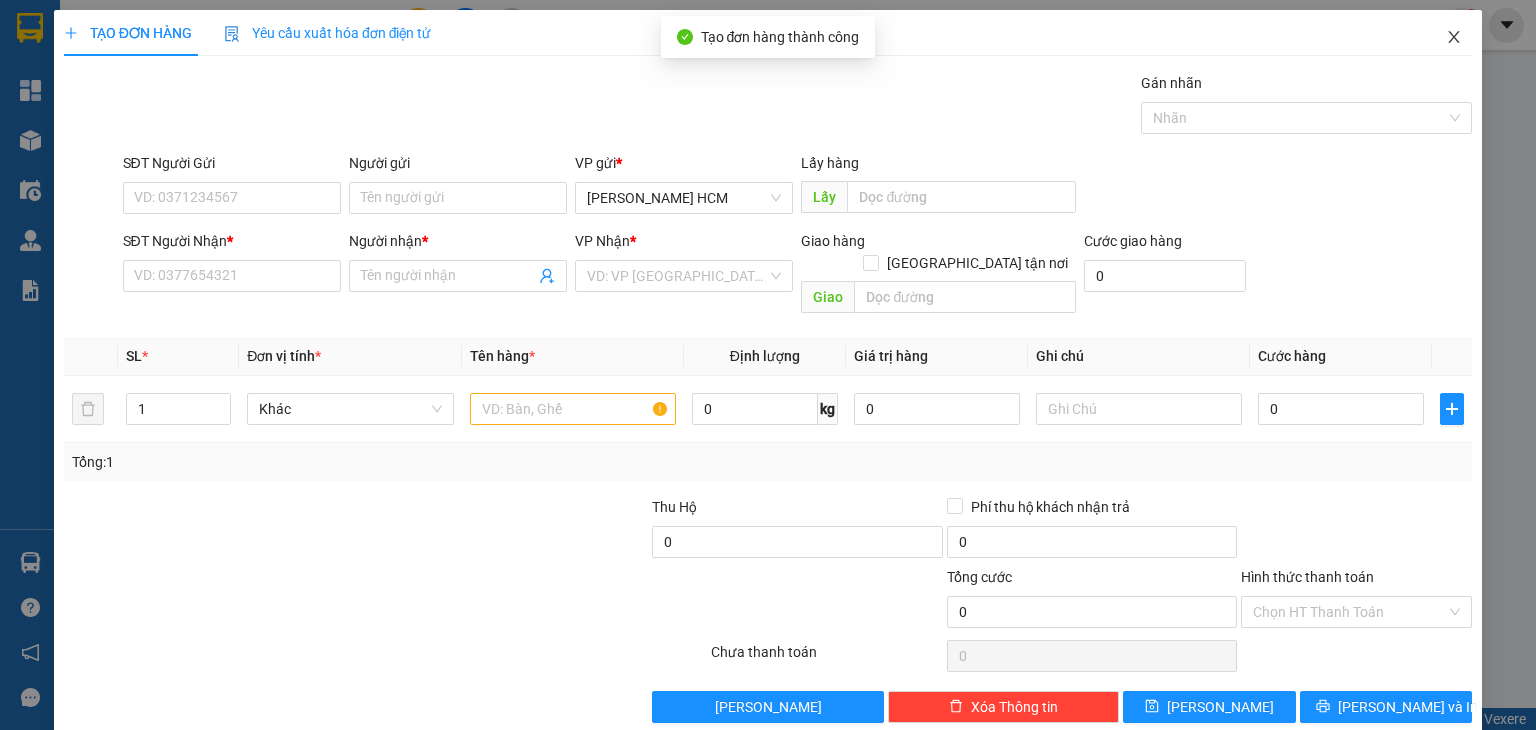 click at bounding box center (1454, 38) 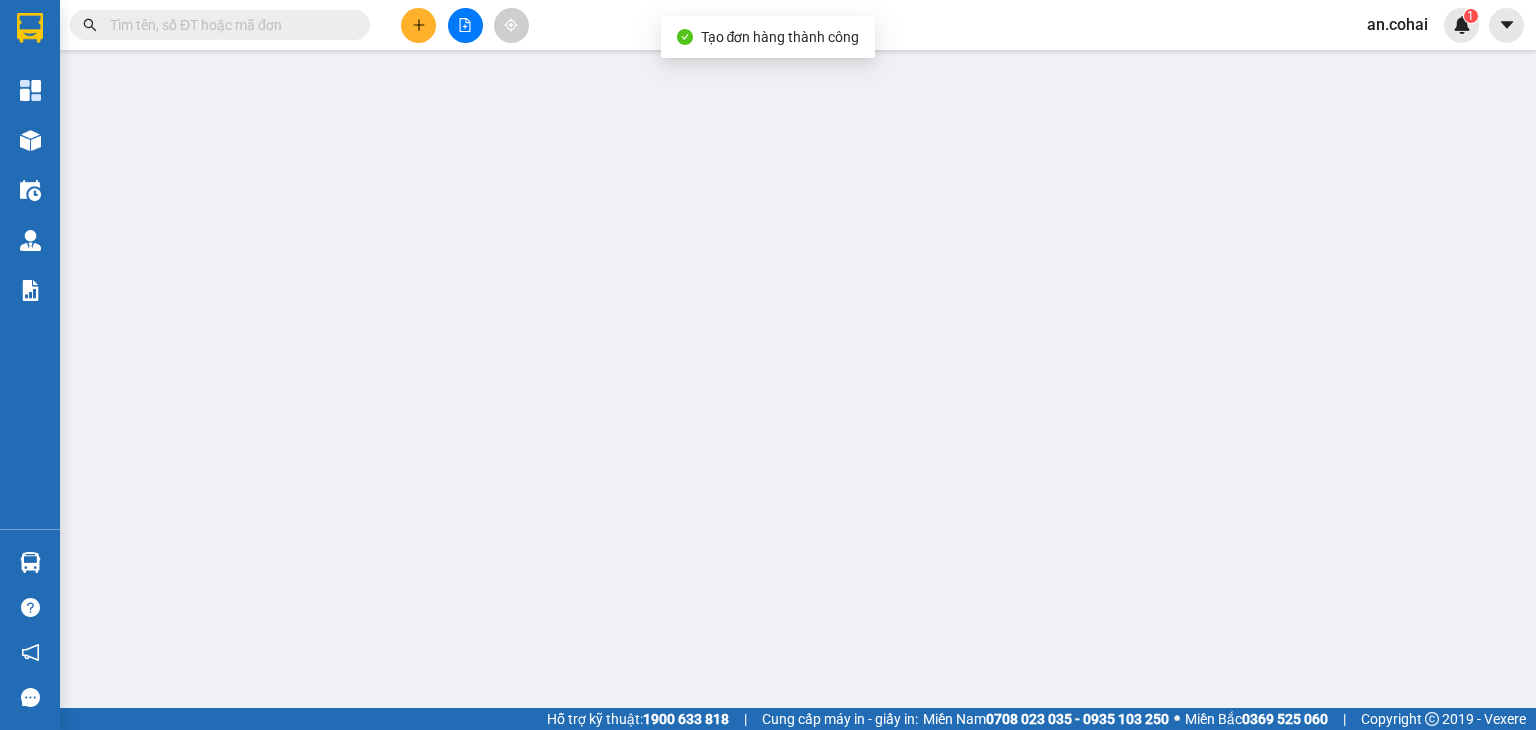 type on "0934523450" 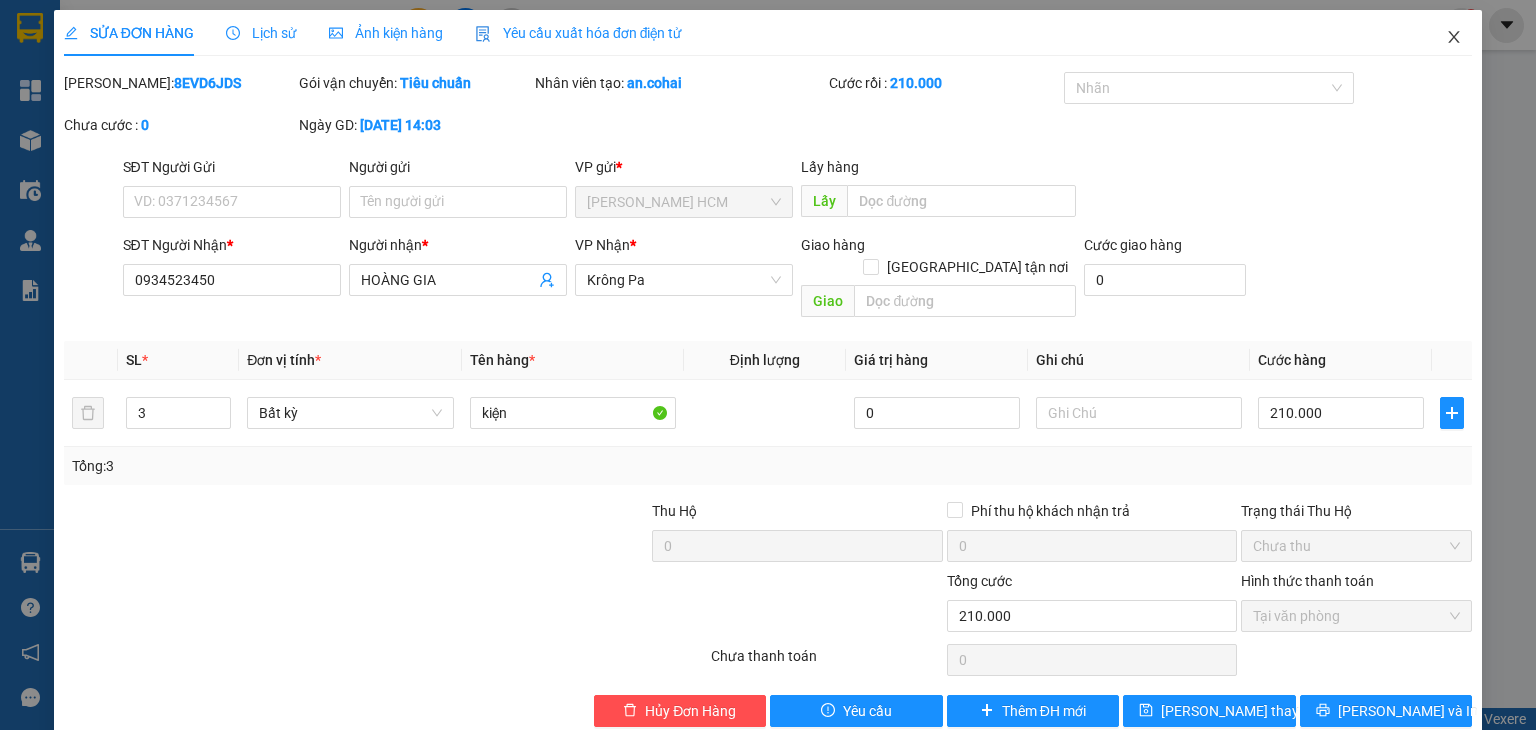 click 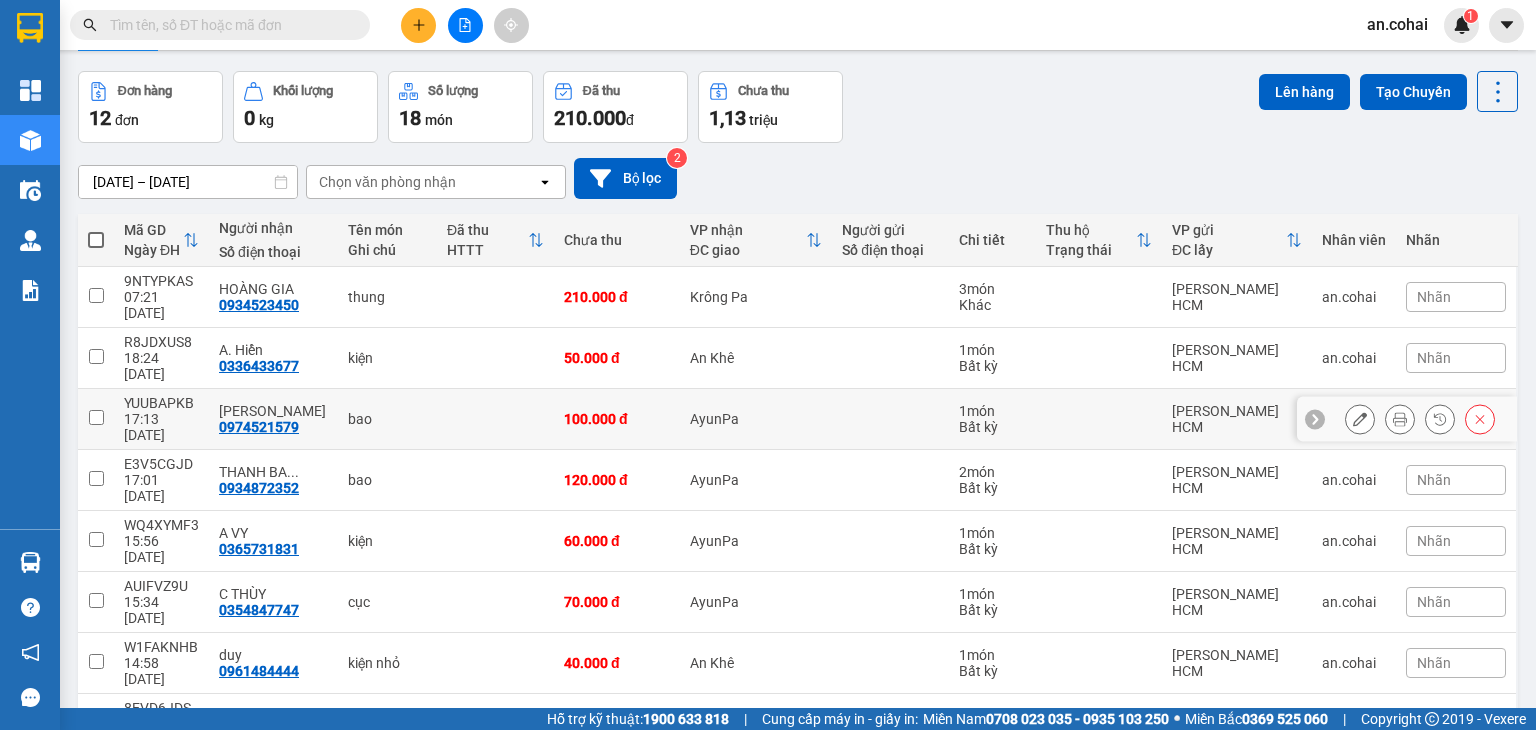 scroll, scrollTop: 156, scrollLeft: 0, axis: vertical 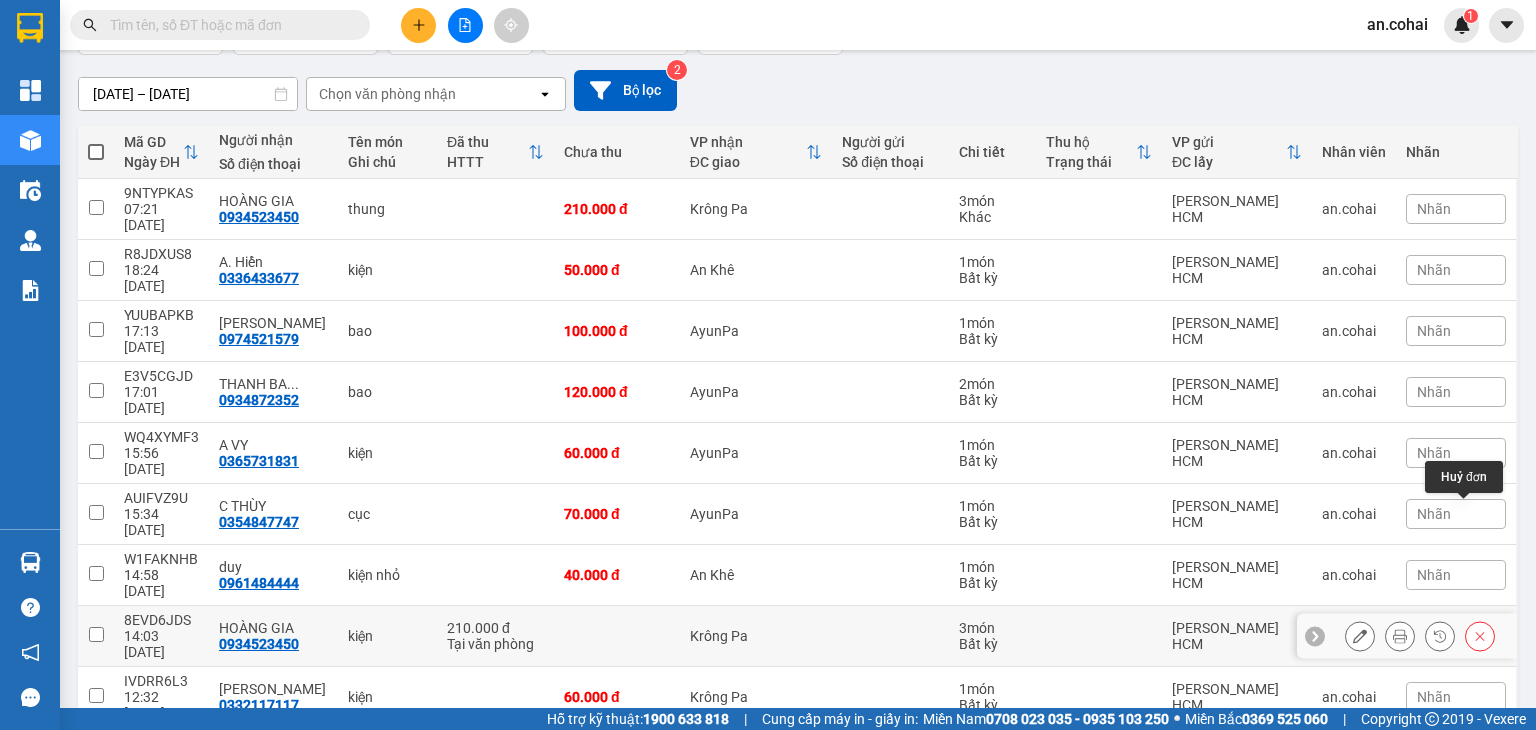 click 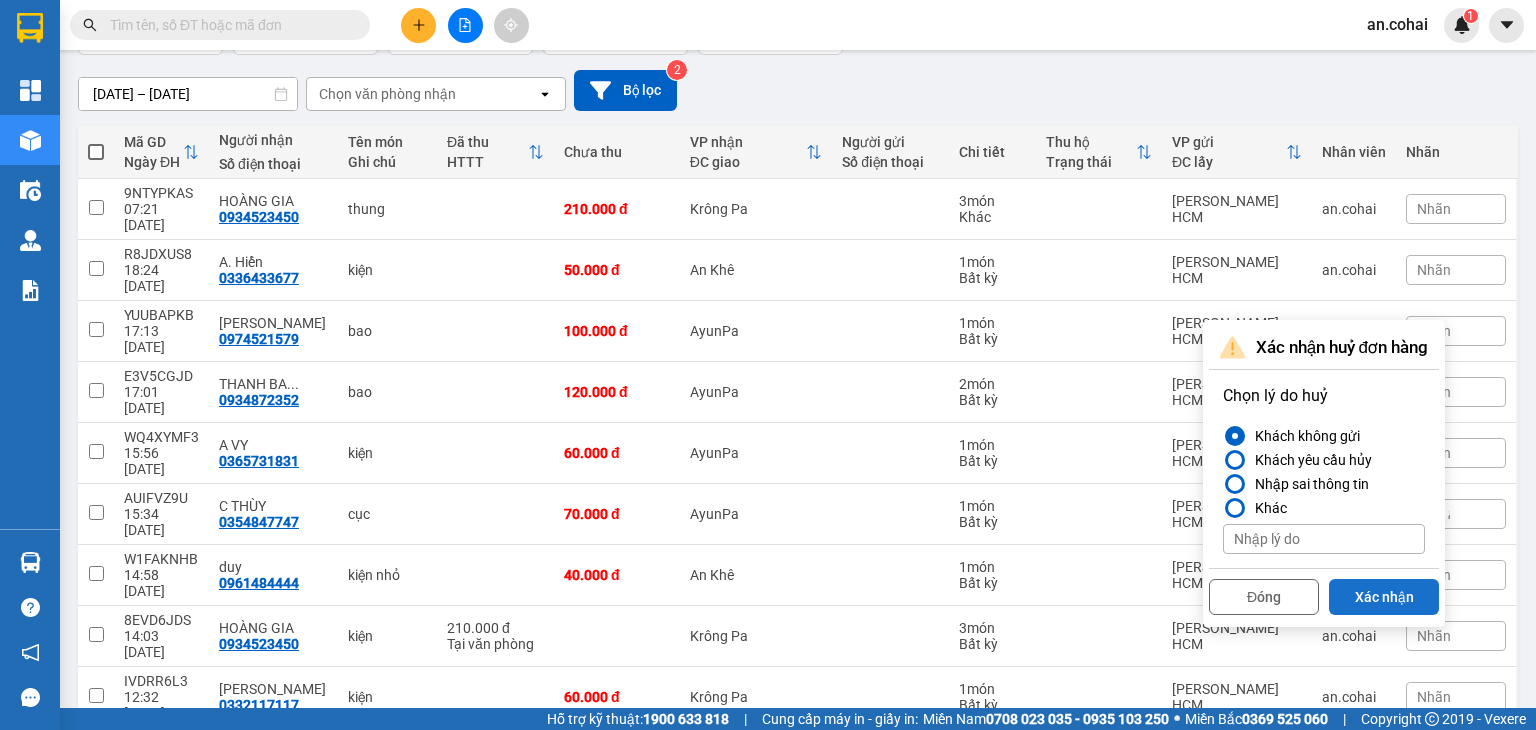 click on "Xác nhận" at bounding box center (1384, 597) 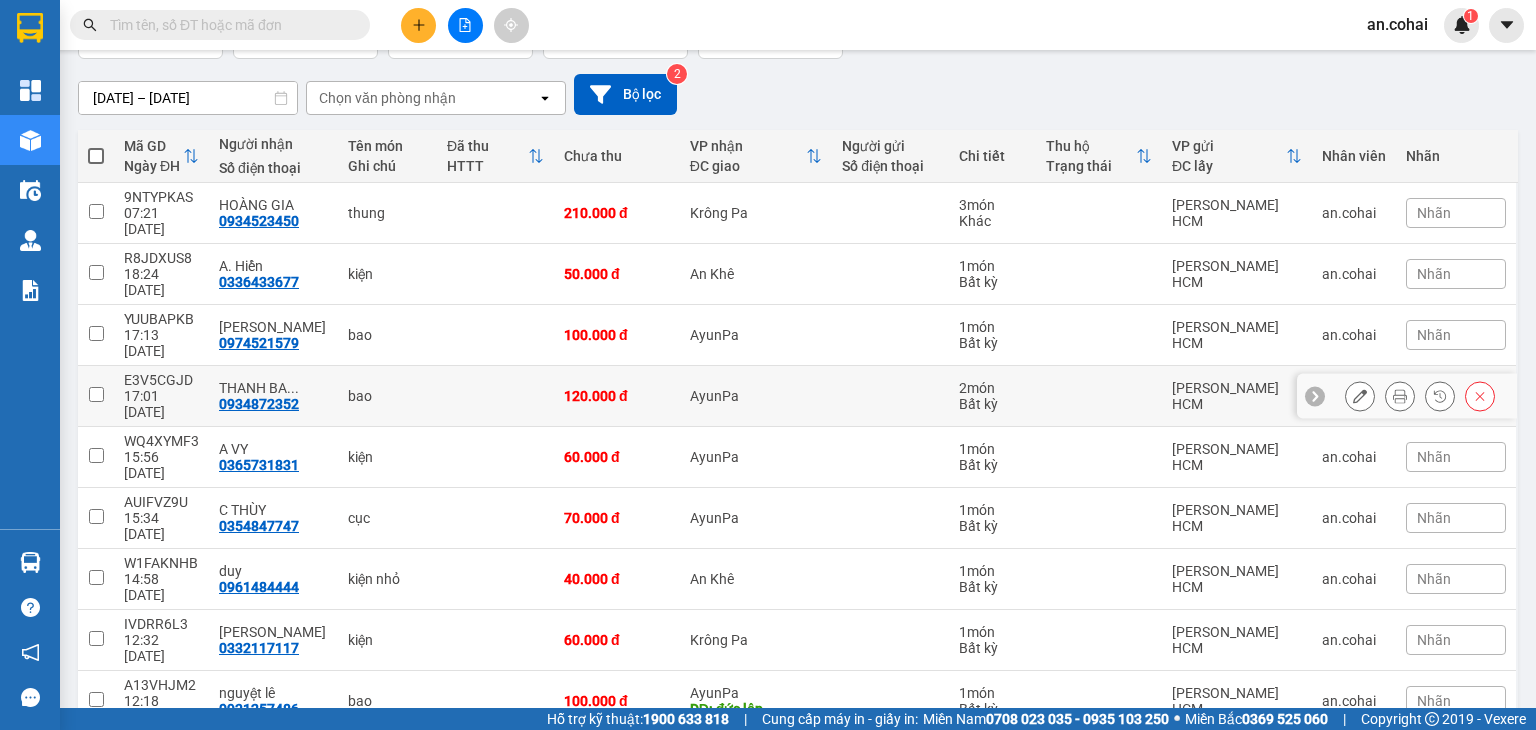 scroll, scrollTop: 156, scrollLeft: 0, axis: vertical 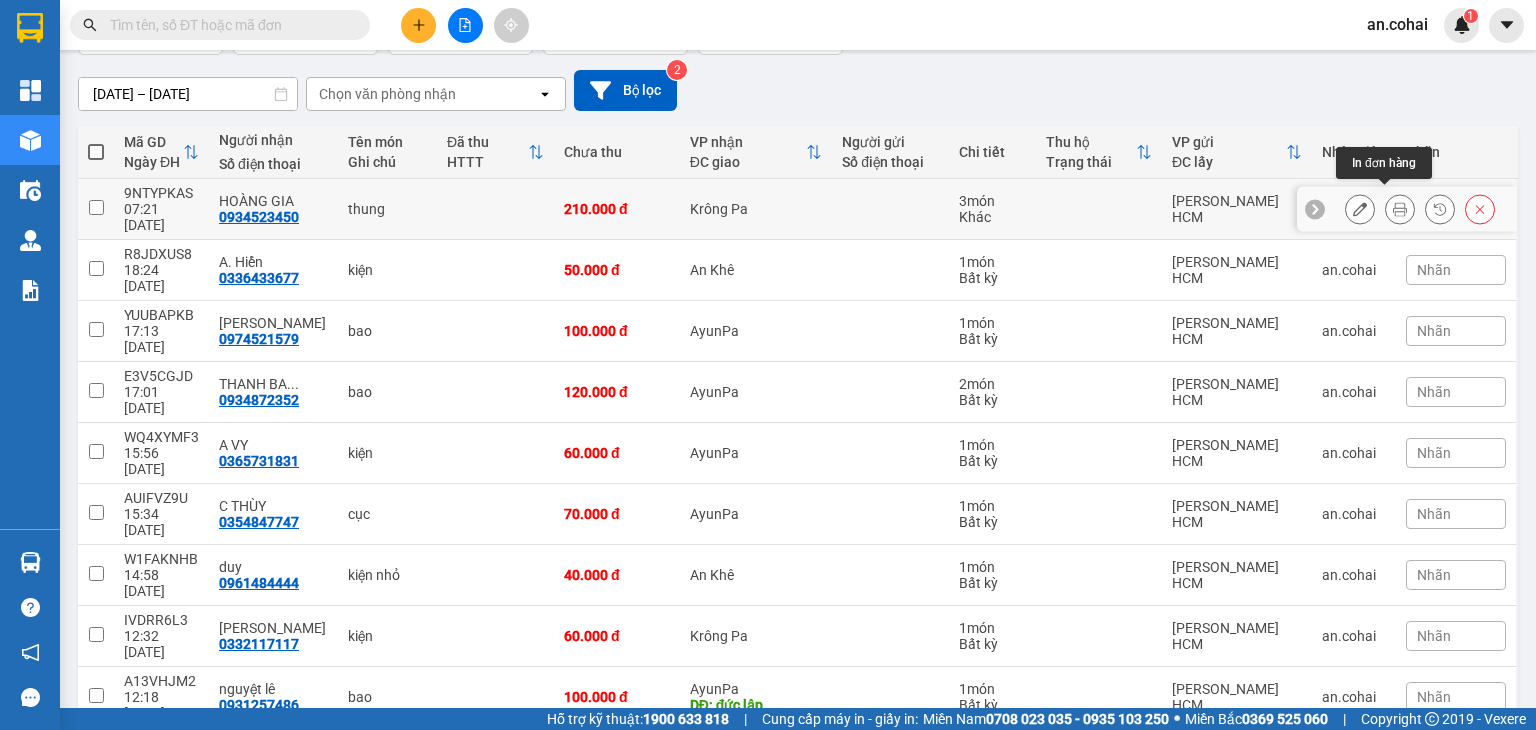 click 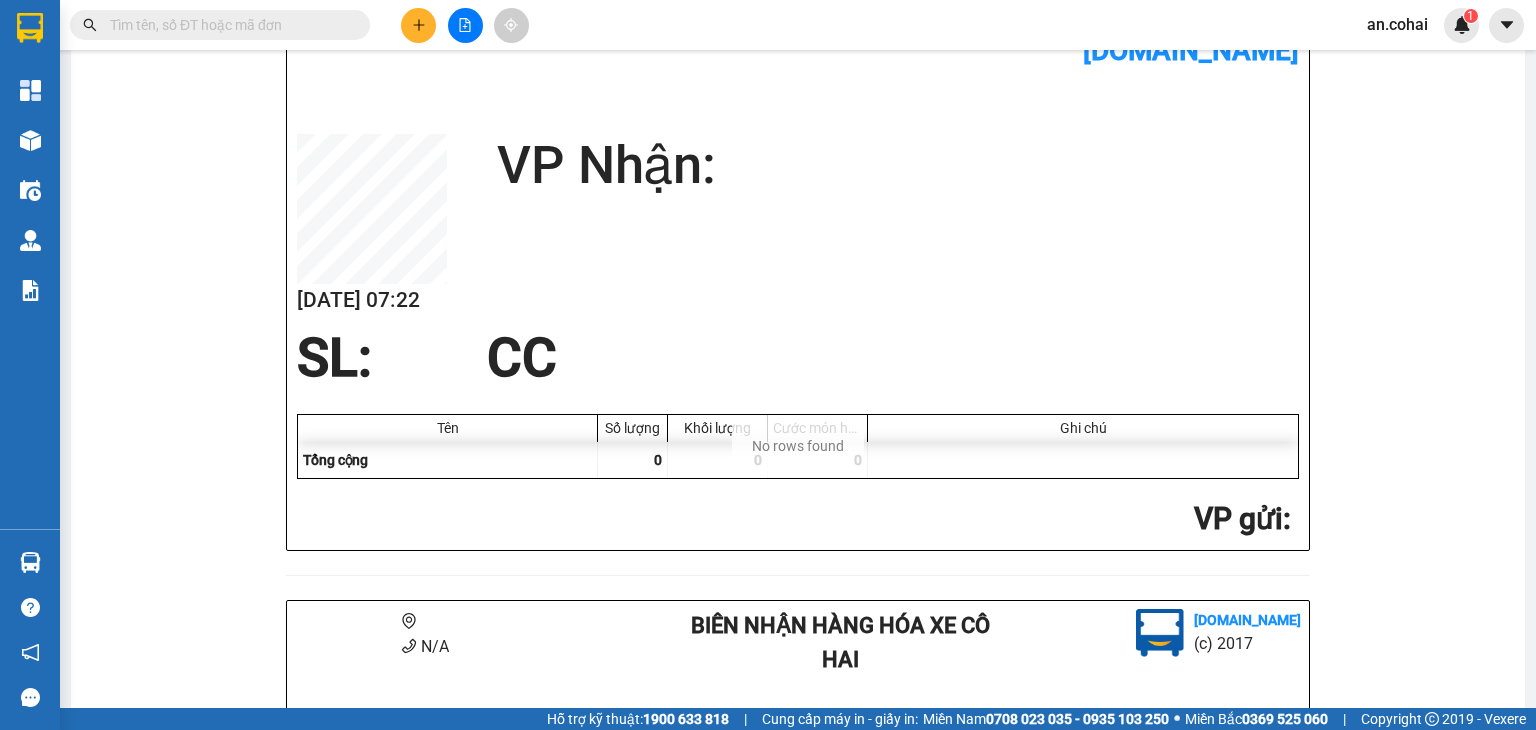 scroll, scrollTop: 0, scrollLeft: 0, axis: both 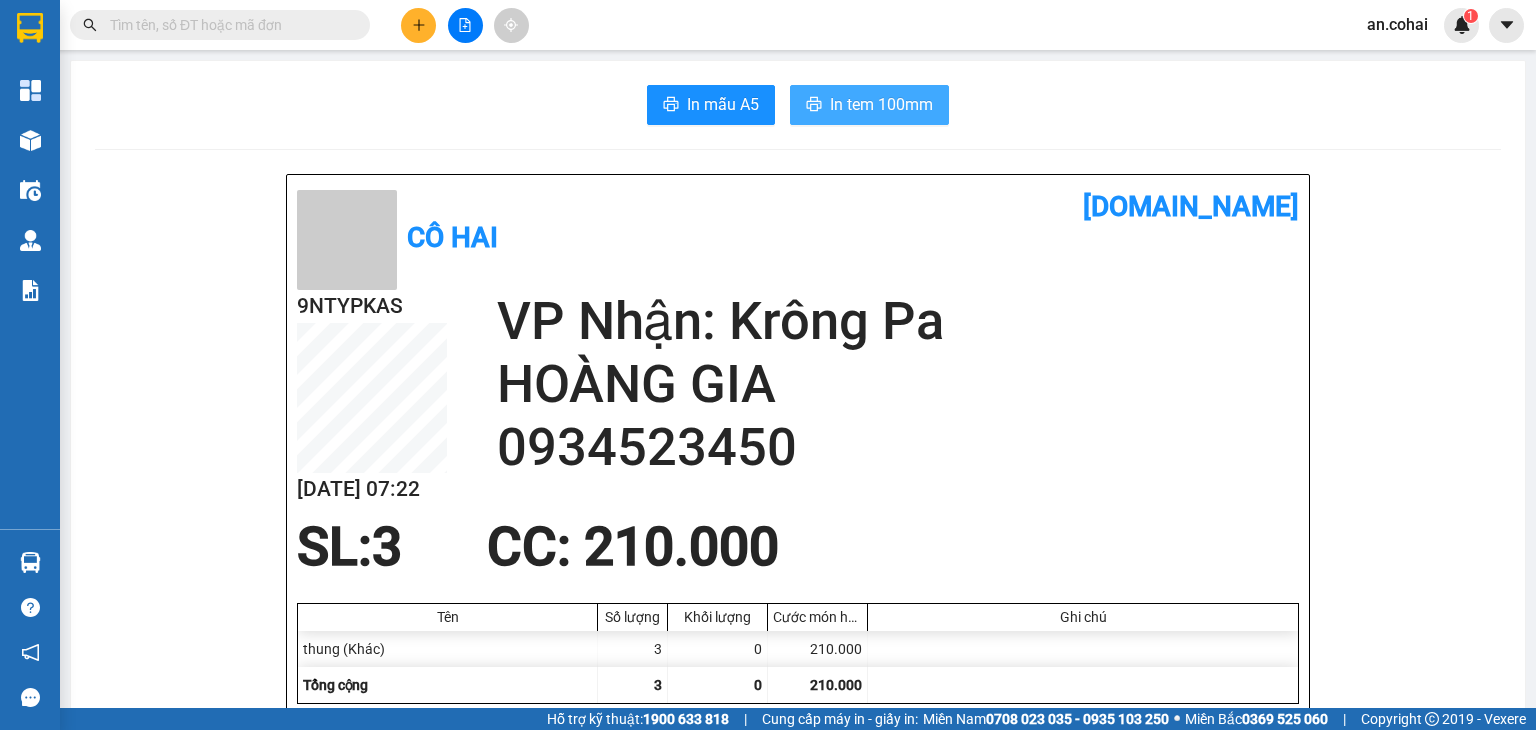 click on "In tem 100mm" at bounding box center [881, 104] 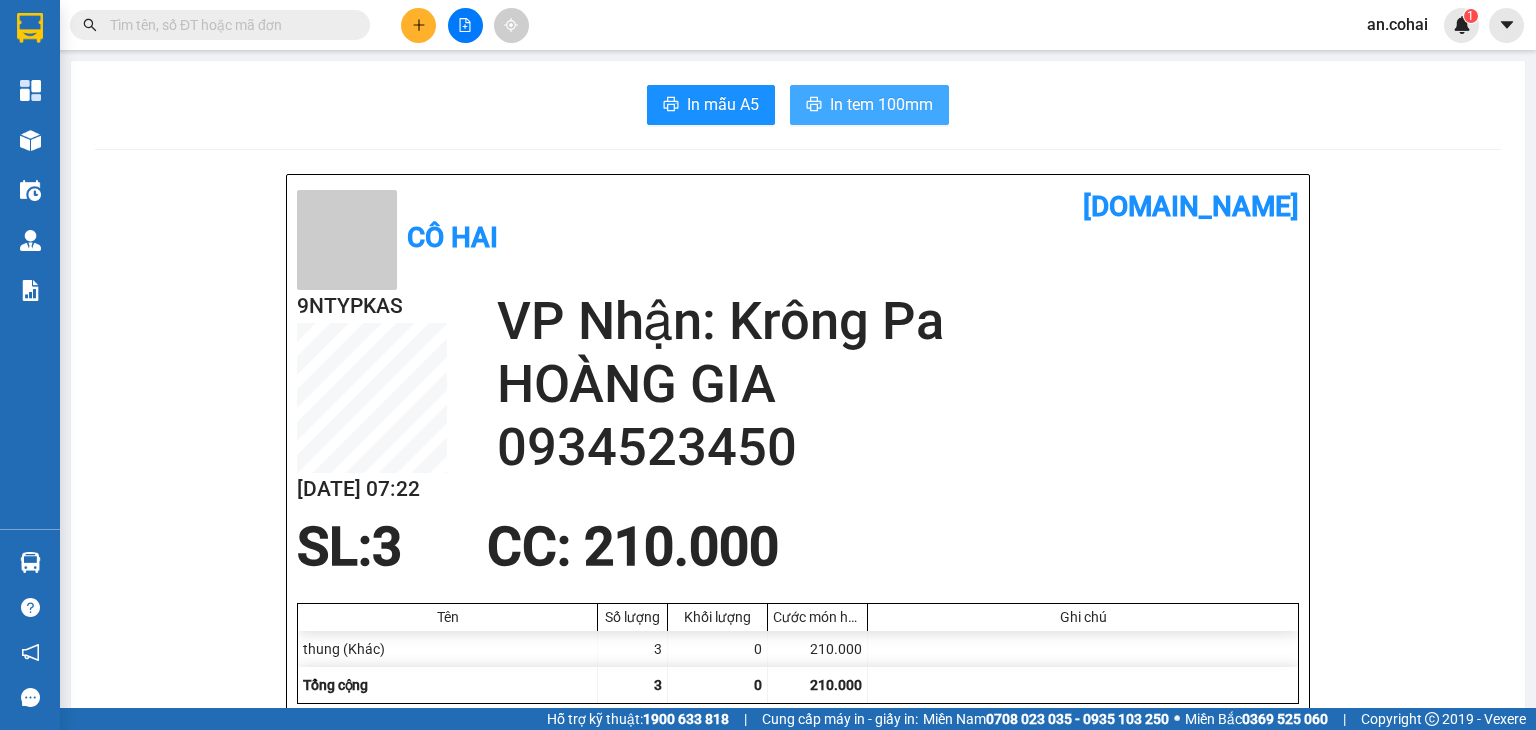 scroll, scrollTop: 0, scrollLeft: 0, axis: both 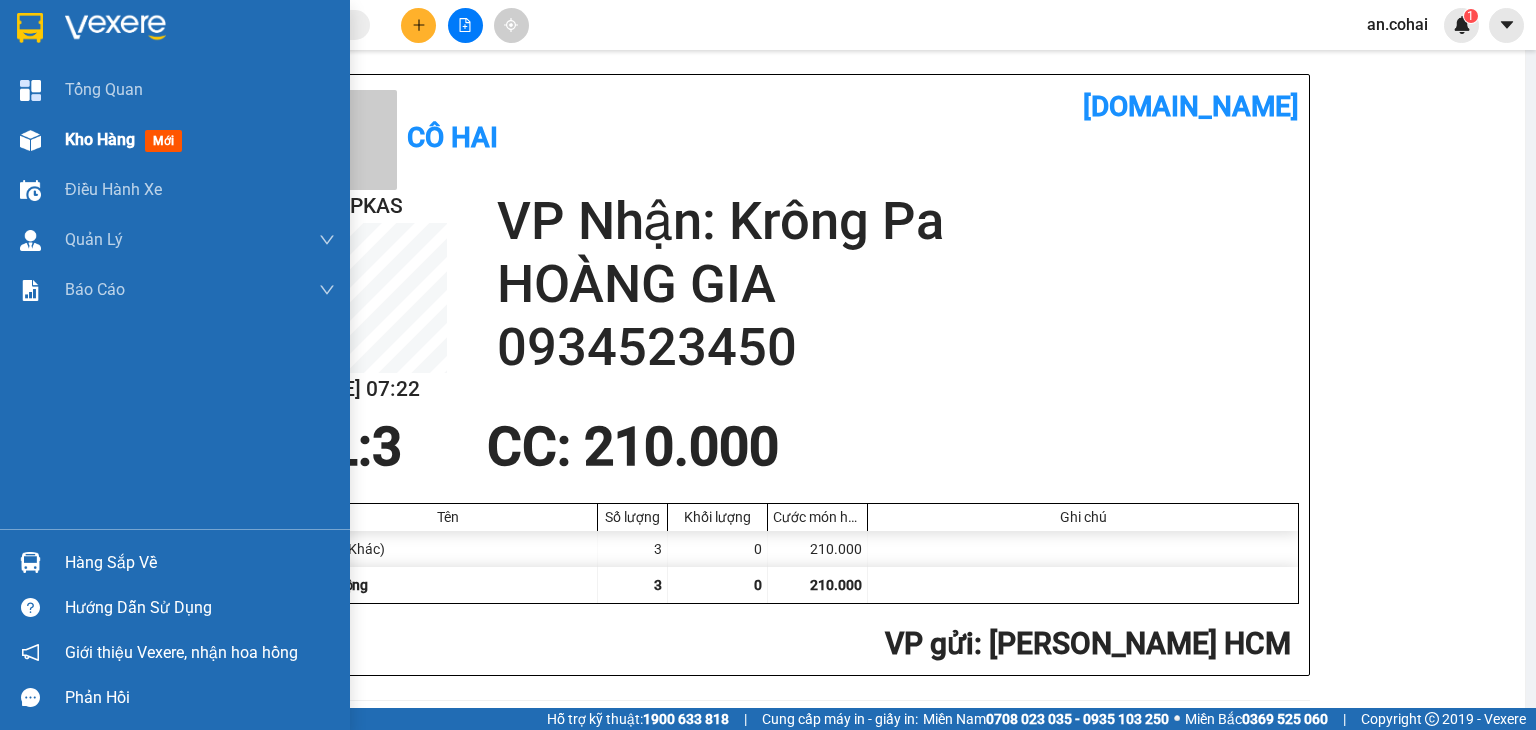click at bounding box center (30, 140) 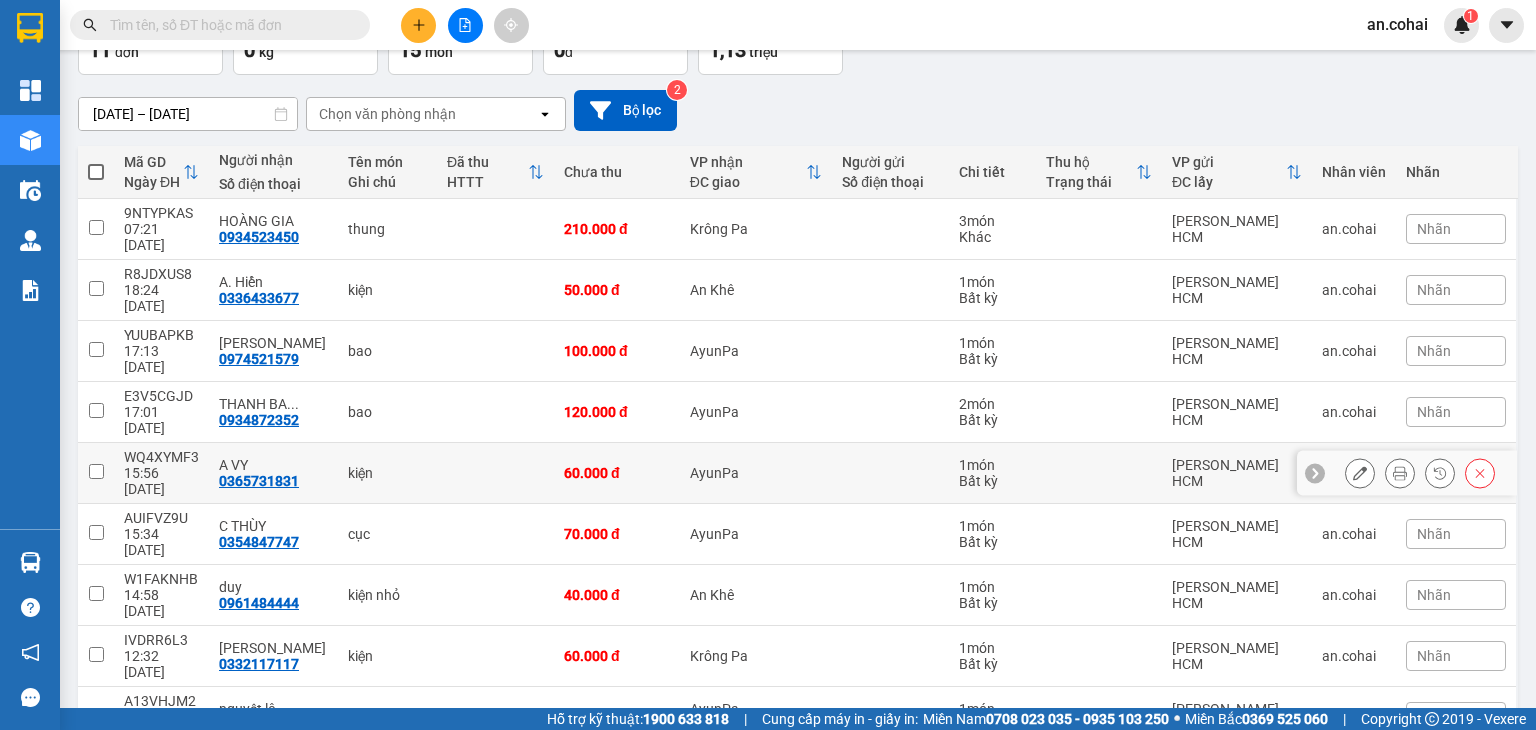scroll, scrollTop: 156, scrollLeft: 0, axis: vertical 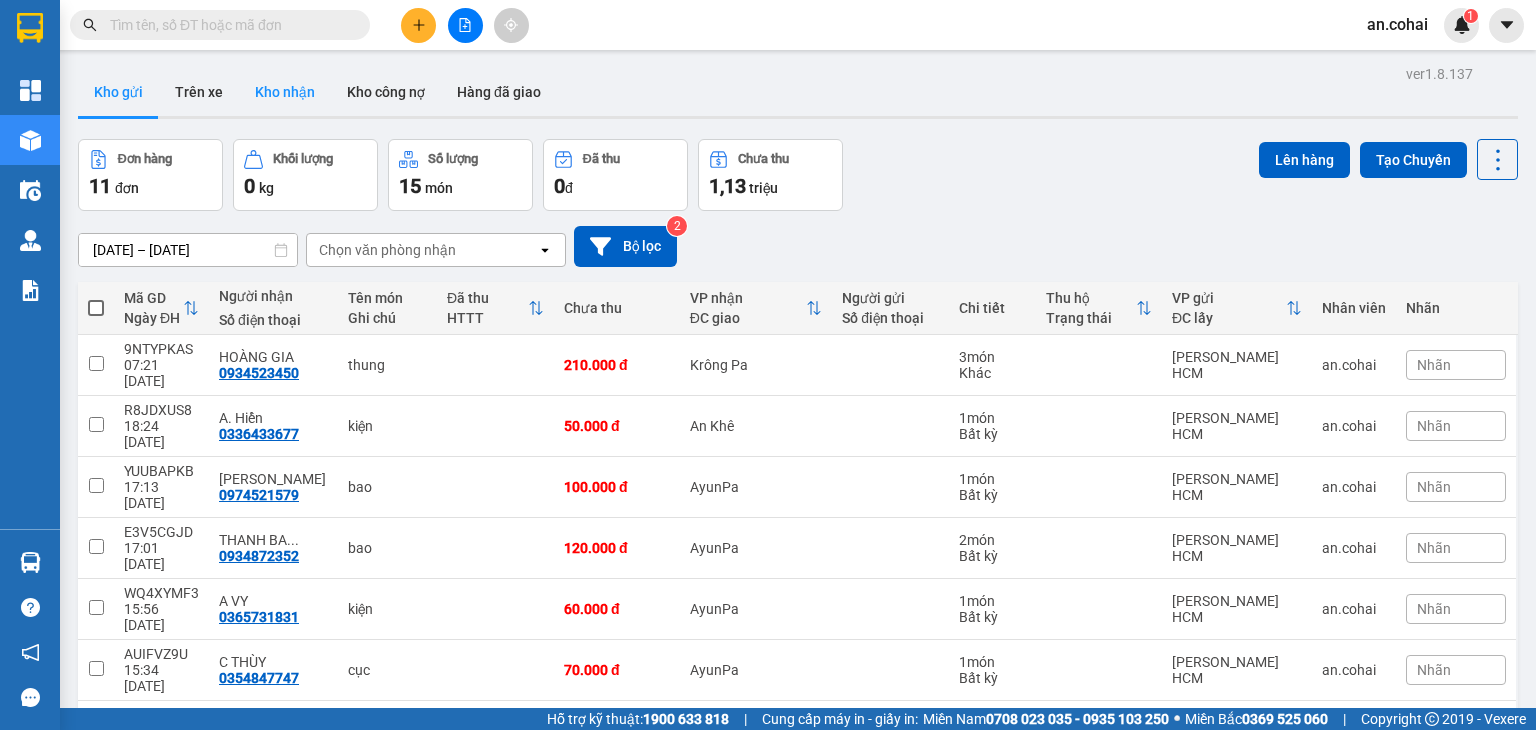 click on "Kho nhận" at bounding box center [285, 92] 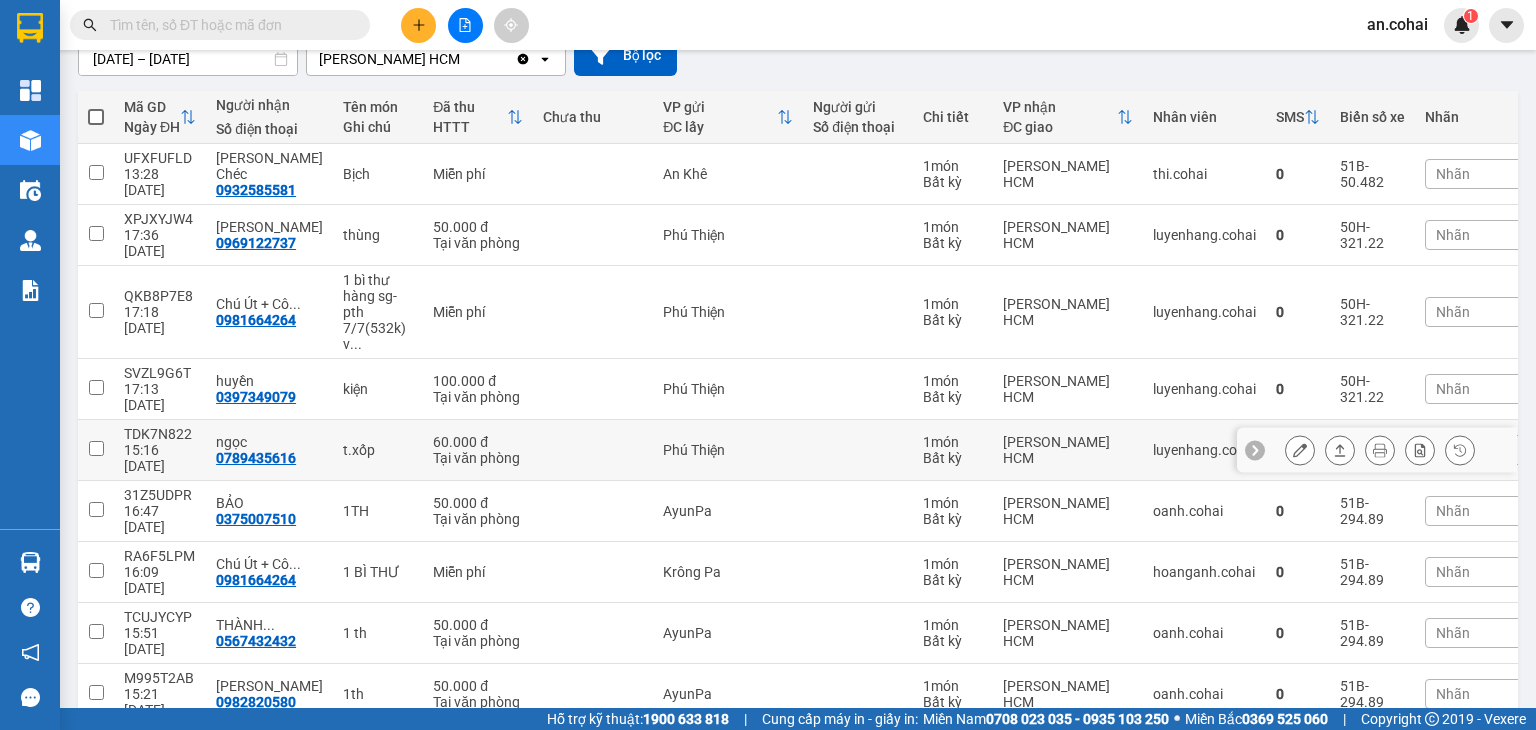 scroll, scrollTop: 212, scrollLeft: 0, axis: vertical 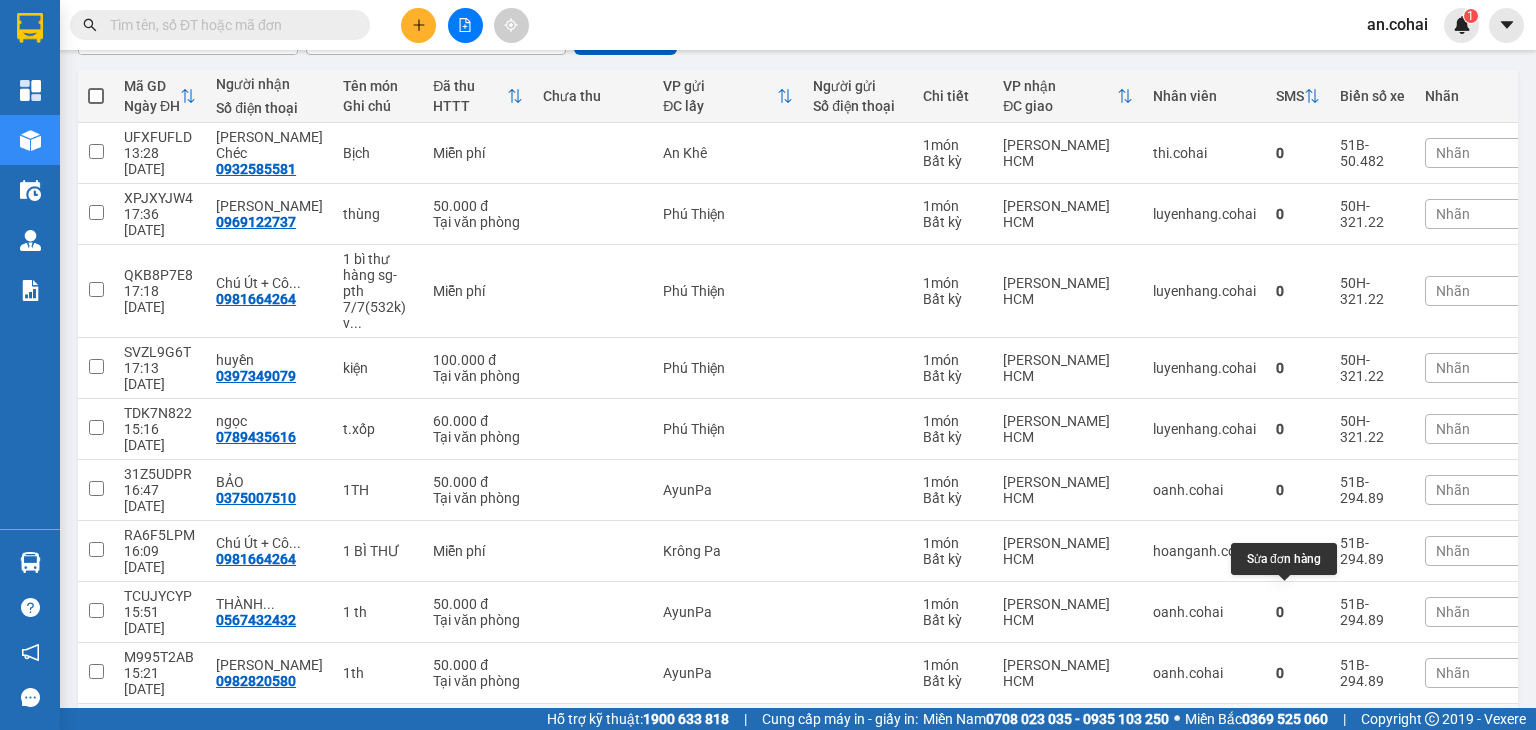 click 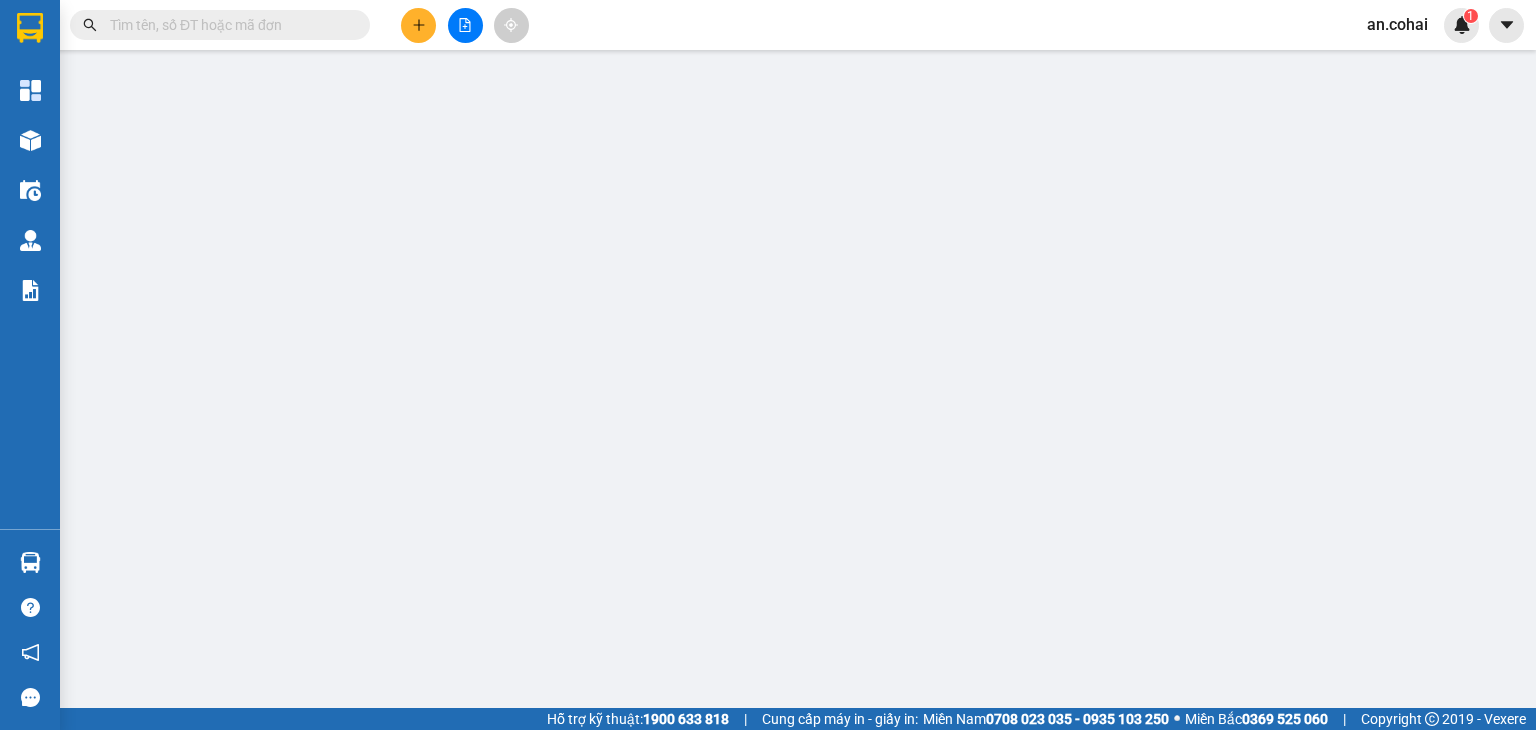 scroll, scrollTop: 0, scrollLeft: 0, axis: both 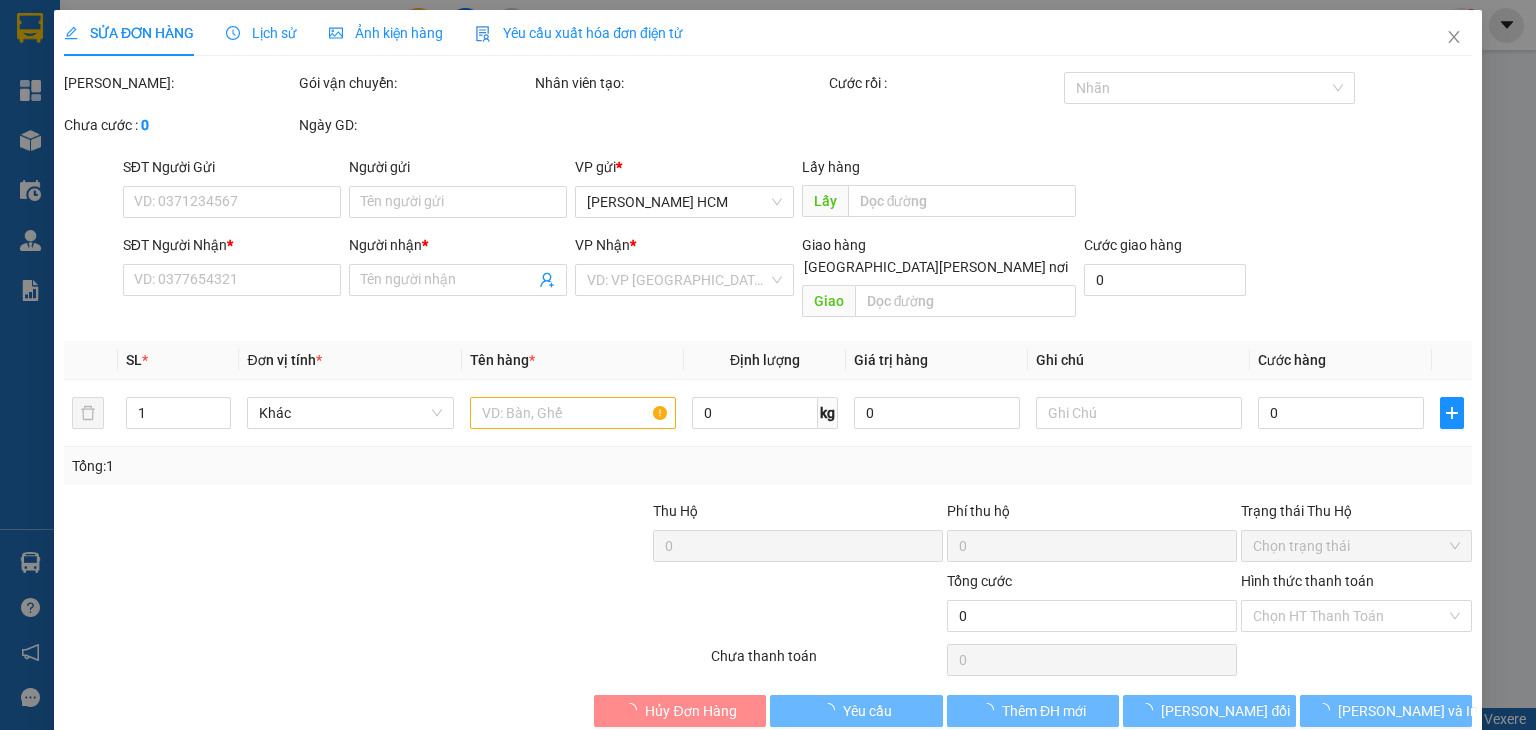 type on "0906662667" 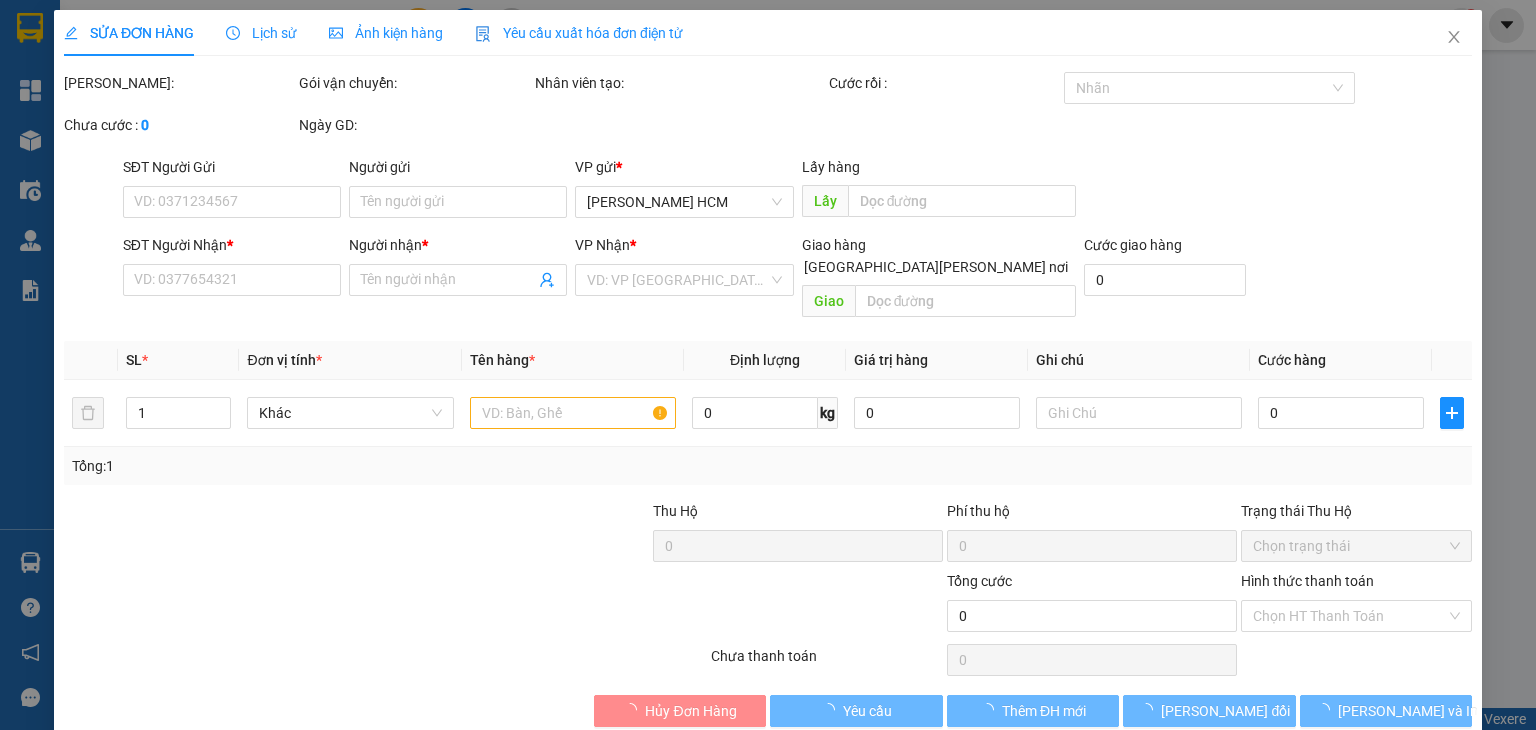 type on "lan" 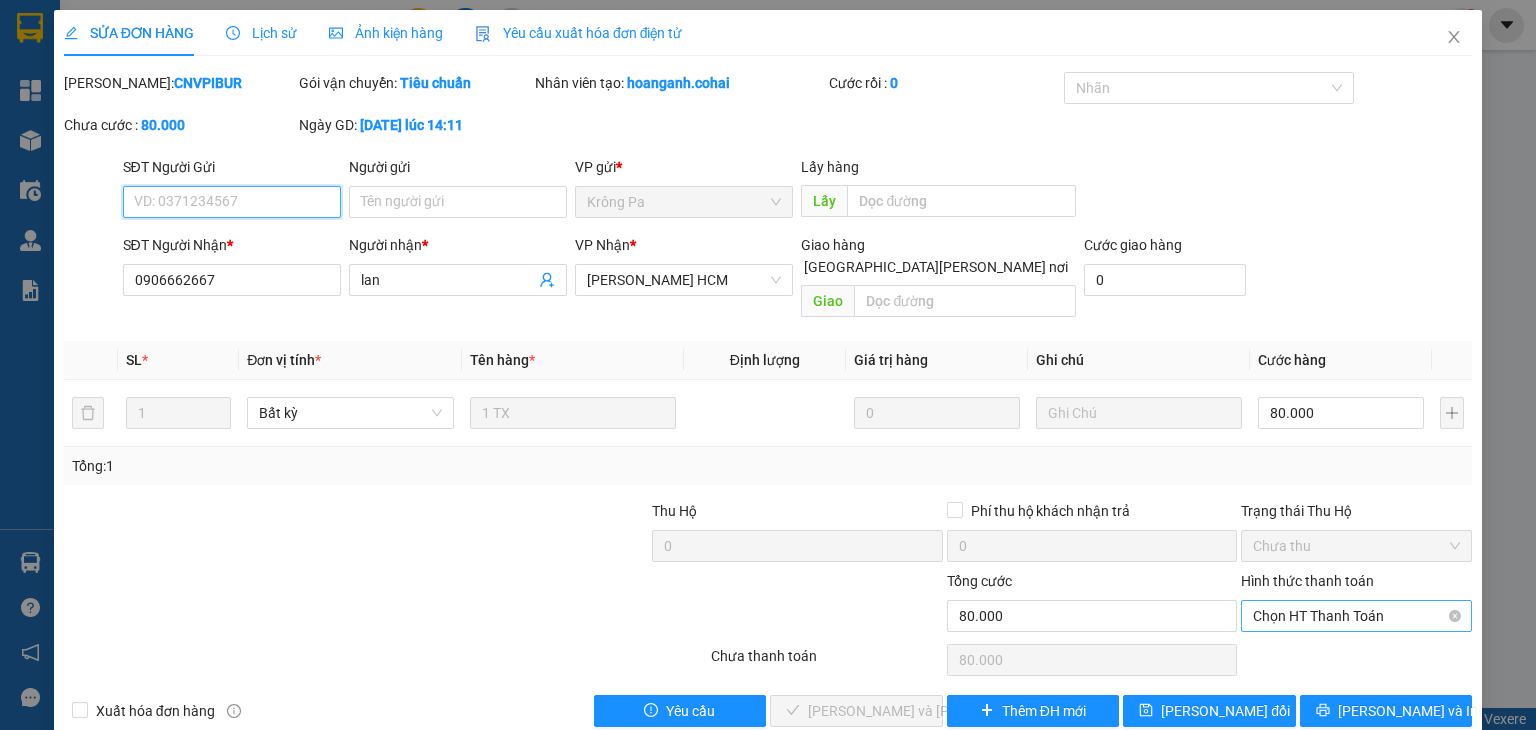 click on "Chọn HT Thanh Toán" at bounding box center (1356, 616) 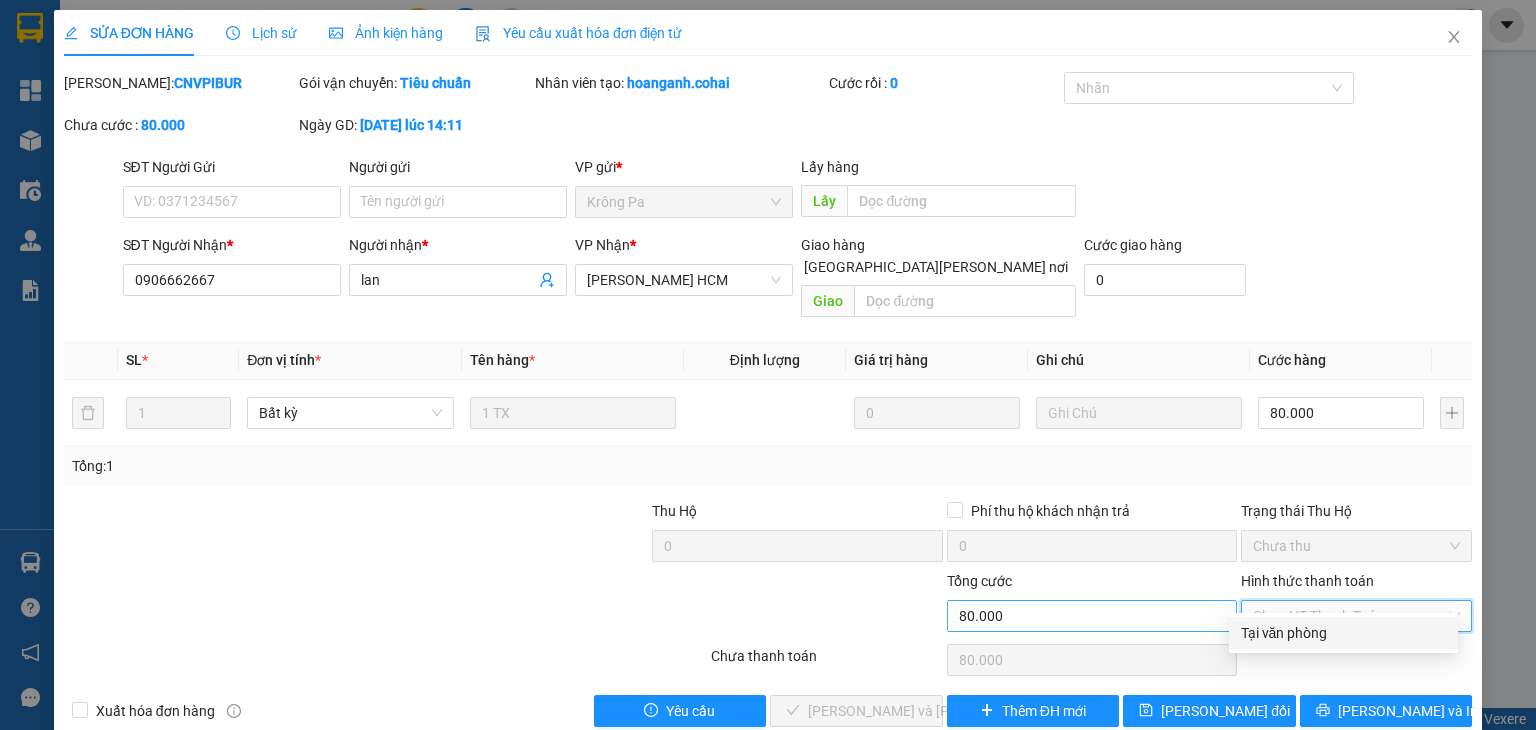 drag, startPoint x: 1341, startPoint y: 633, endPoint x: 1216, endPoint y: 607, distance: 127.67537 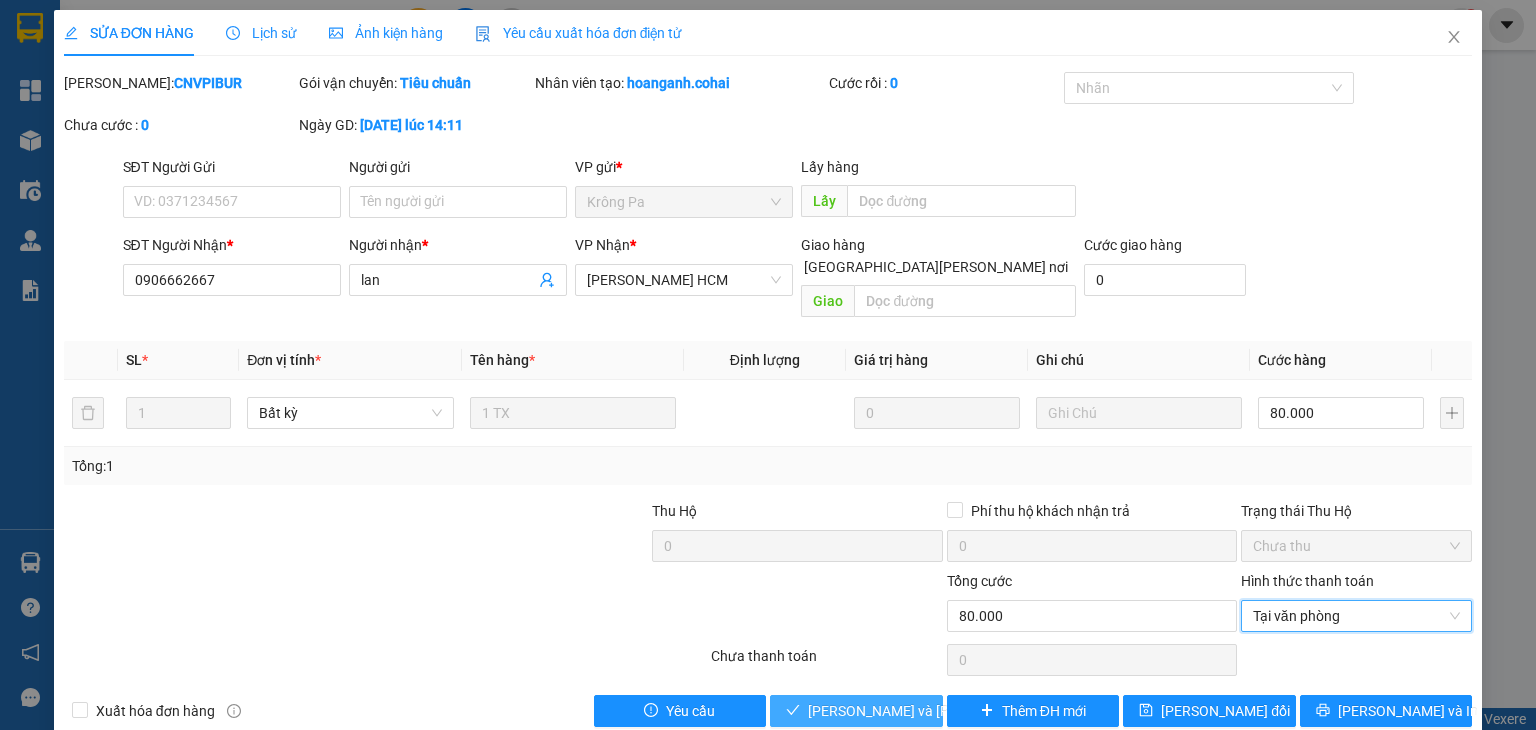 click on "Lưu và Giao hàng" at bounding box center (943, 711) 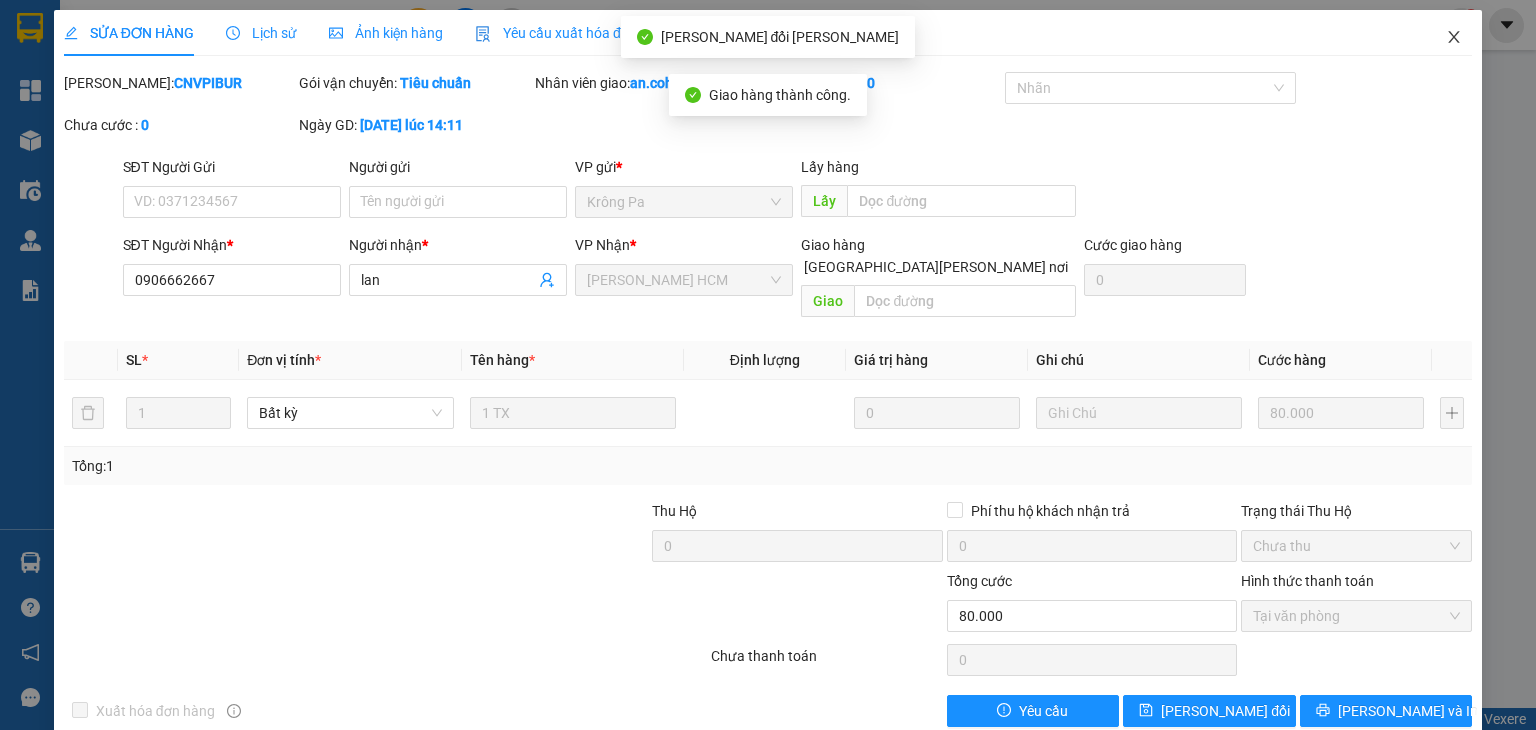 click 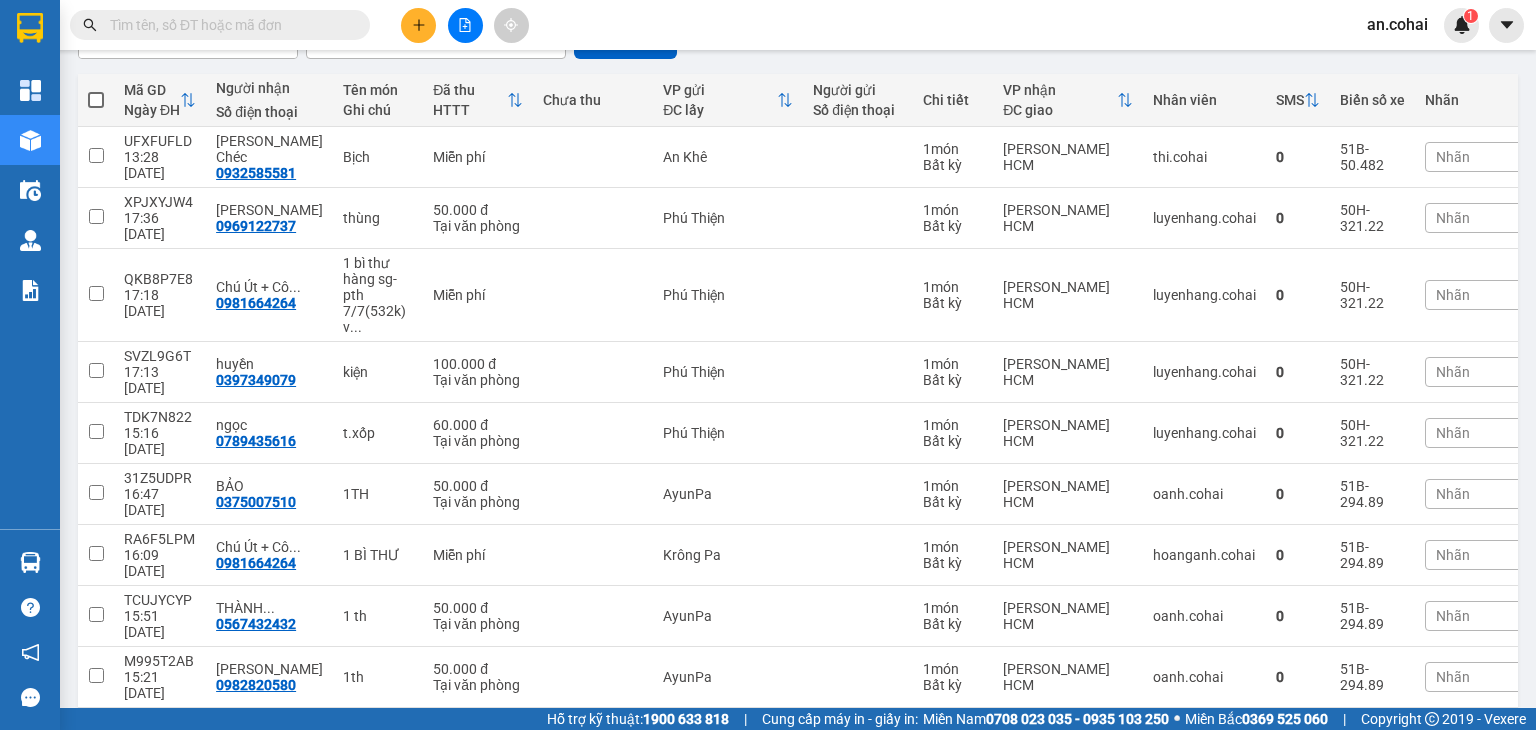 scroll, scrollTop: 212, scrollLeft: 0, axis: vertical 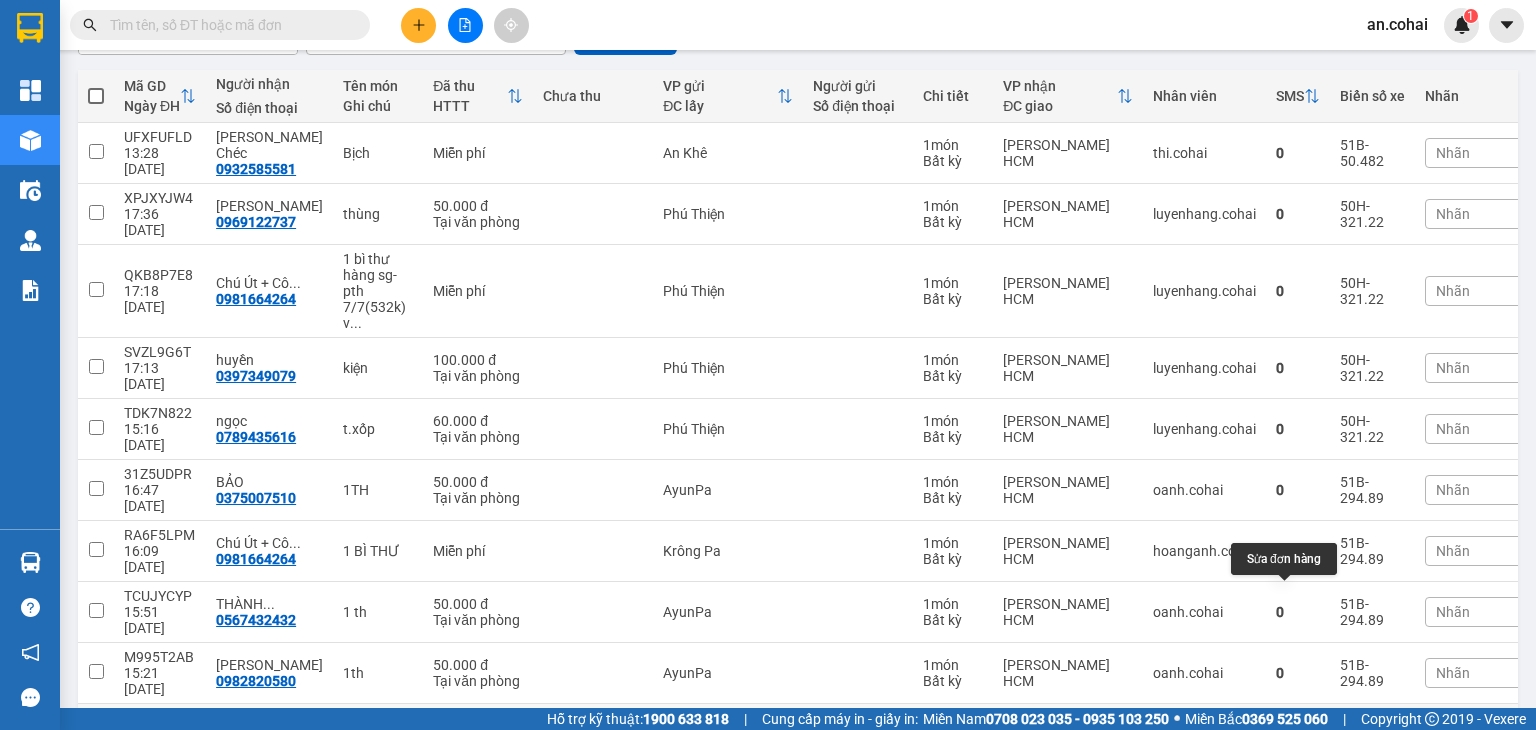 click at bounding box center [1300, 734] 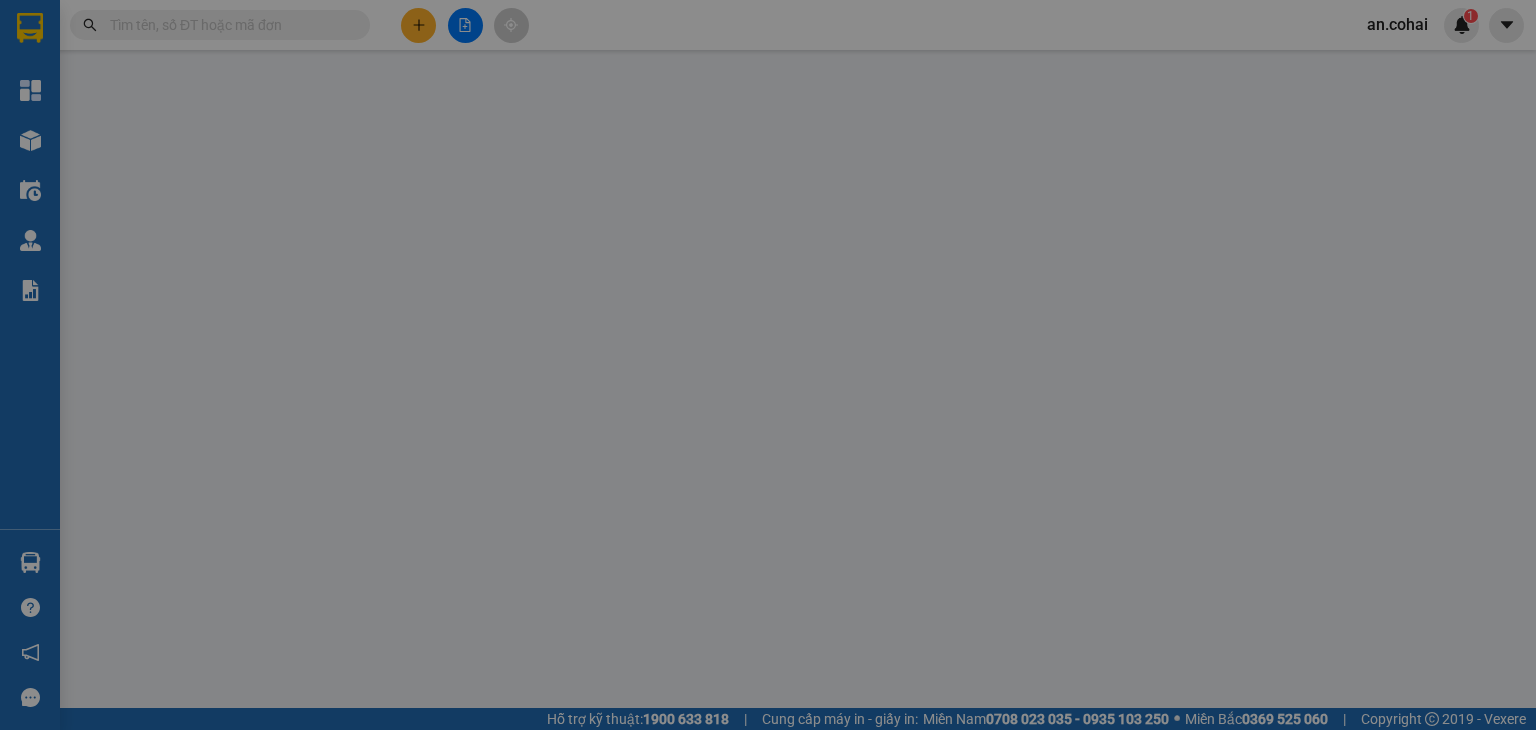scroll, scrollTop: 0, scrollLeft: 0, axis: both 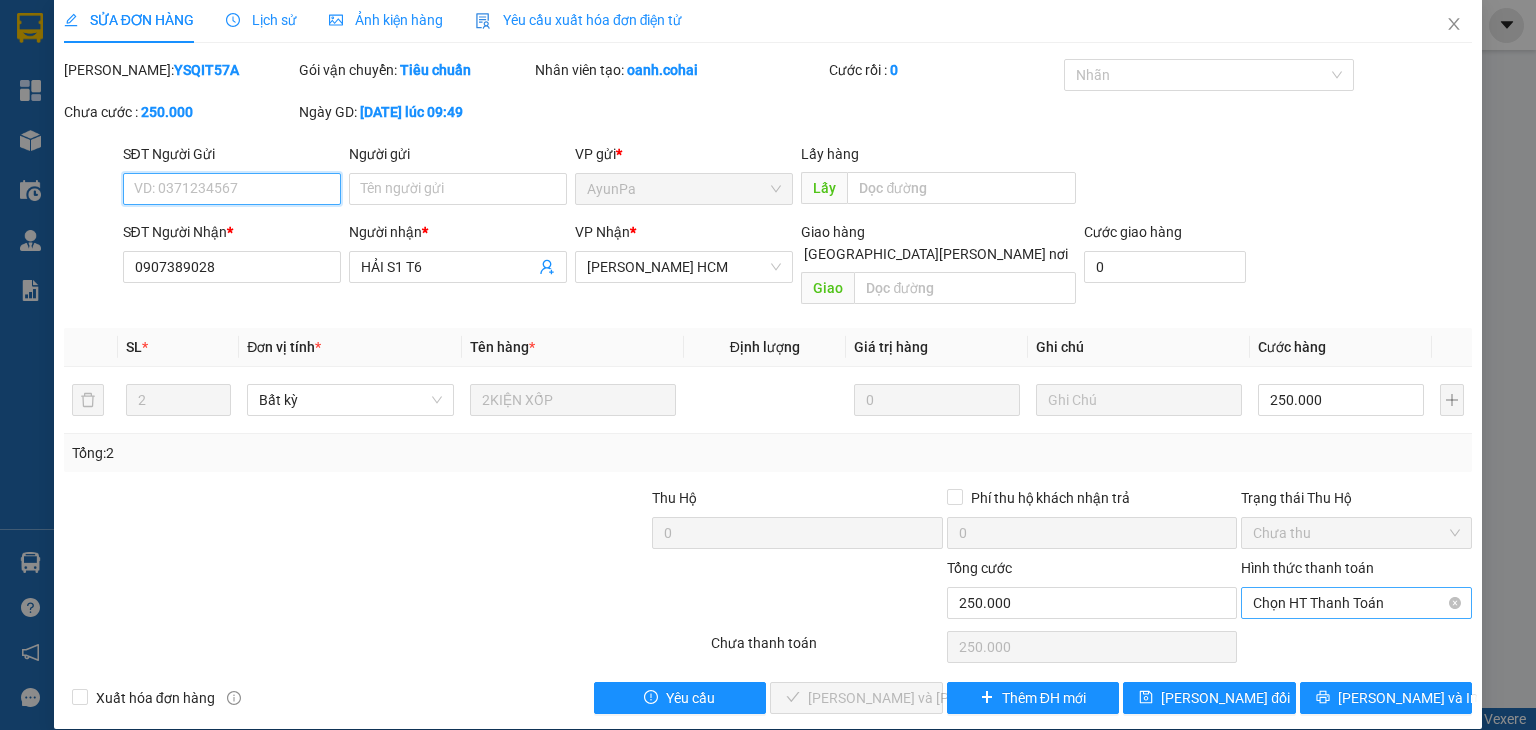 click on "Chọn HT Thanh Toán" at bounding box center (1356, 603) 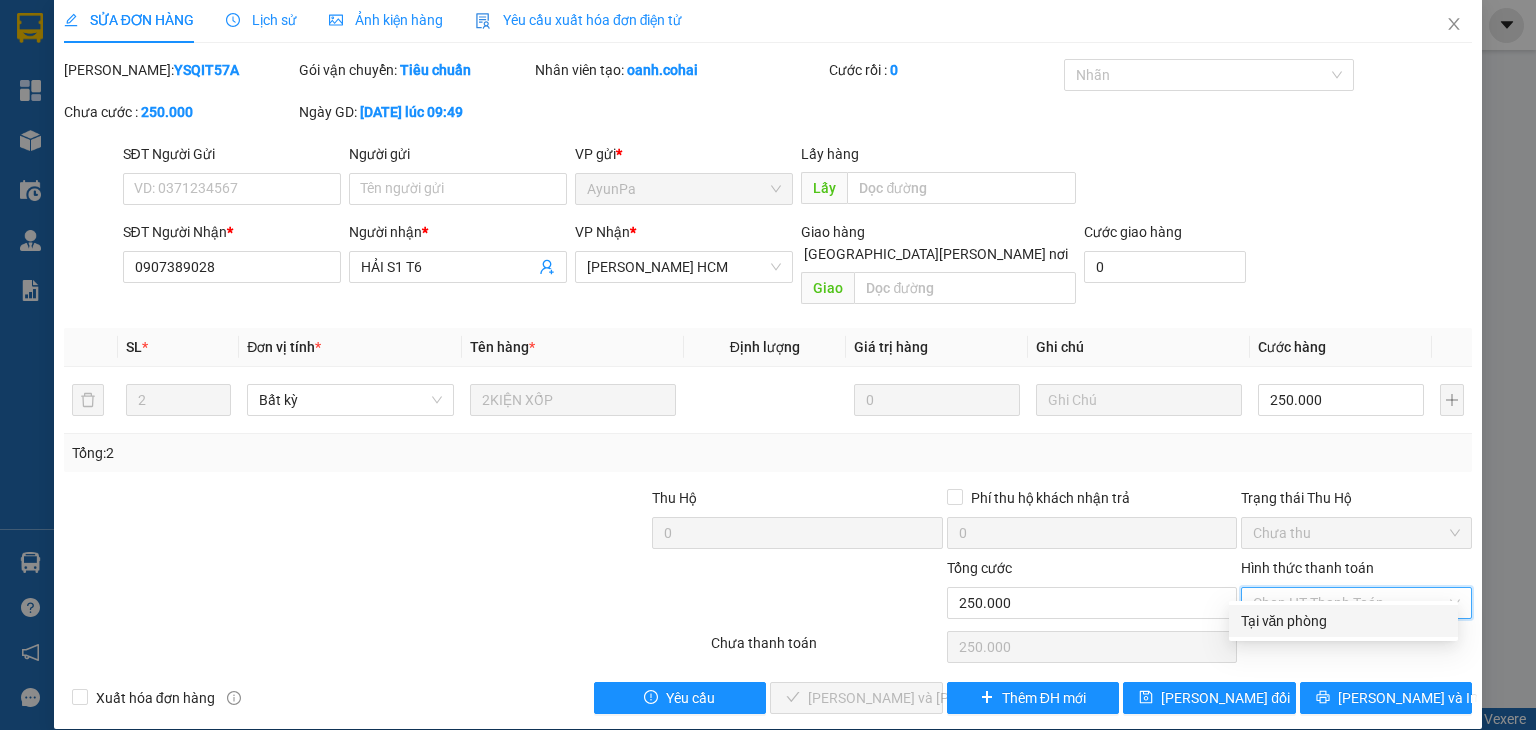 click on "Tại văn phòng" at bounding box center [1343, 621] 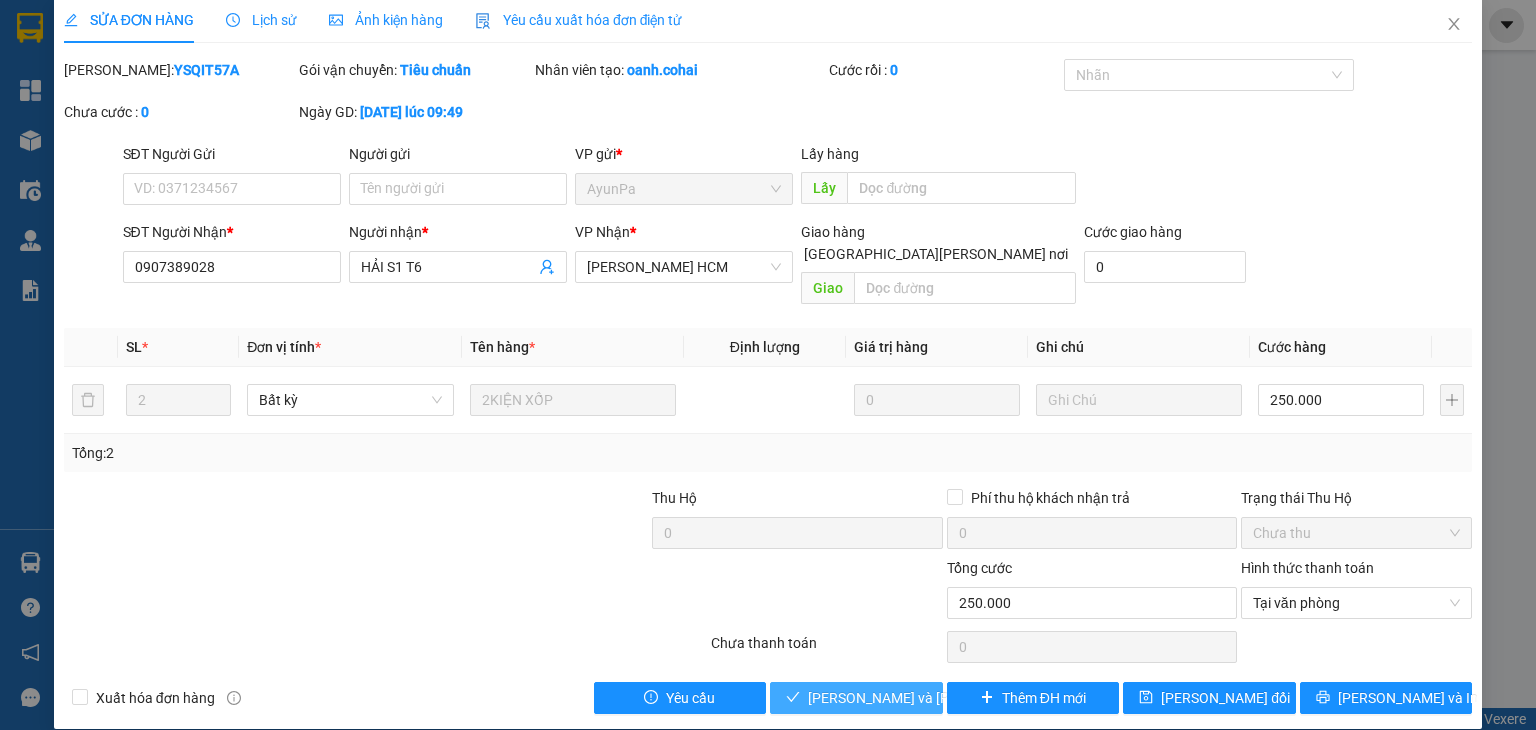 click on "Lưu và Giao hàng" at bounding box center (943, 698) 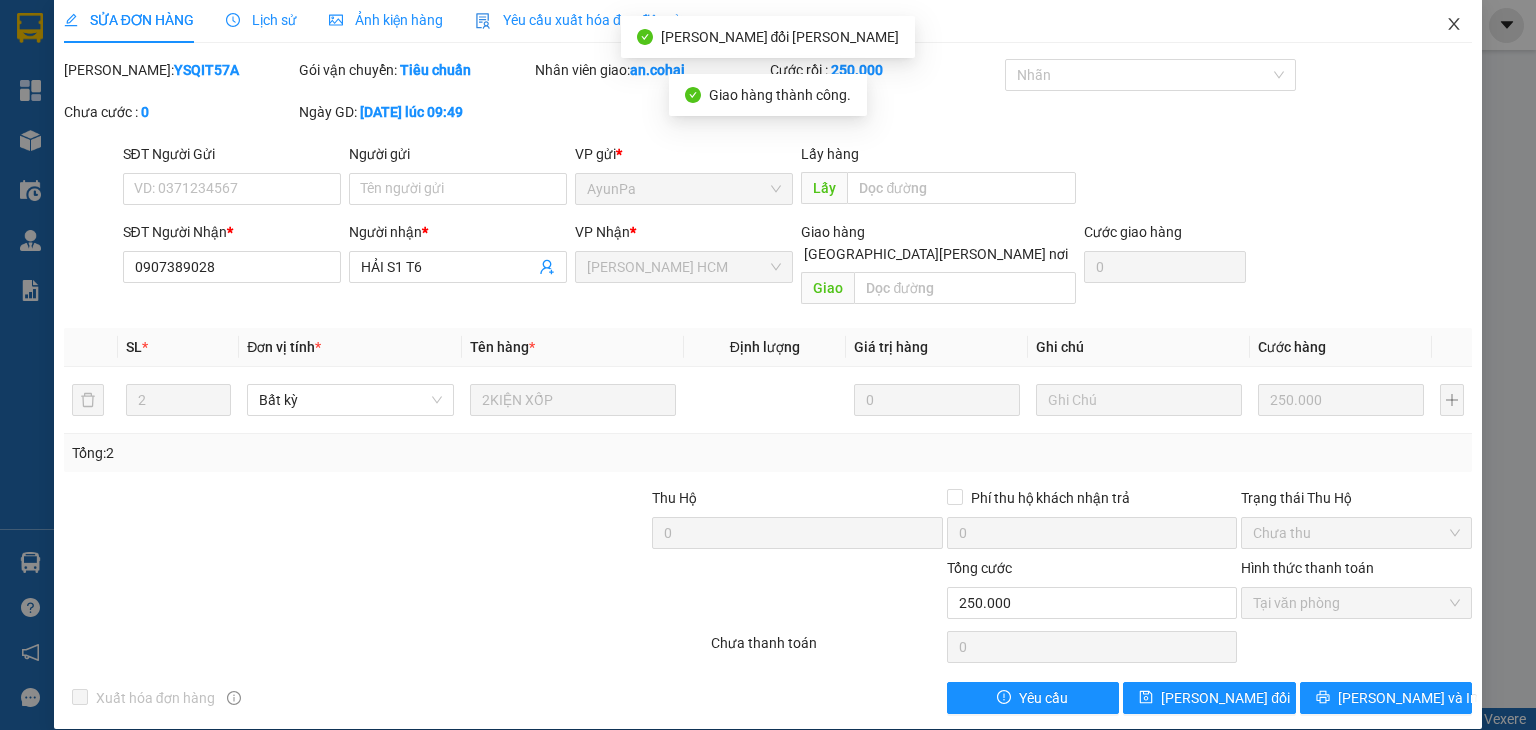 click 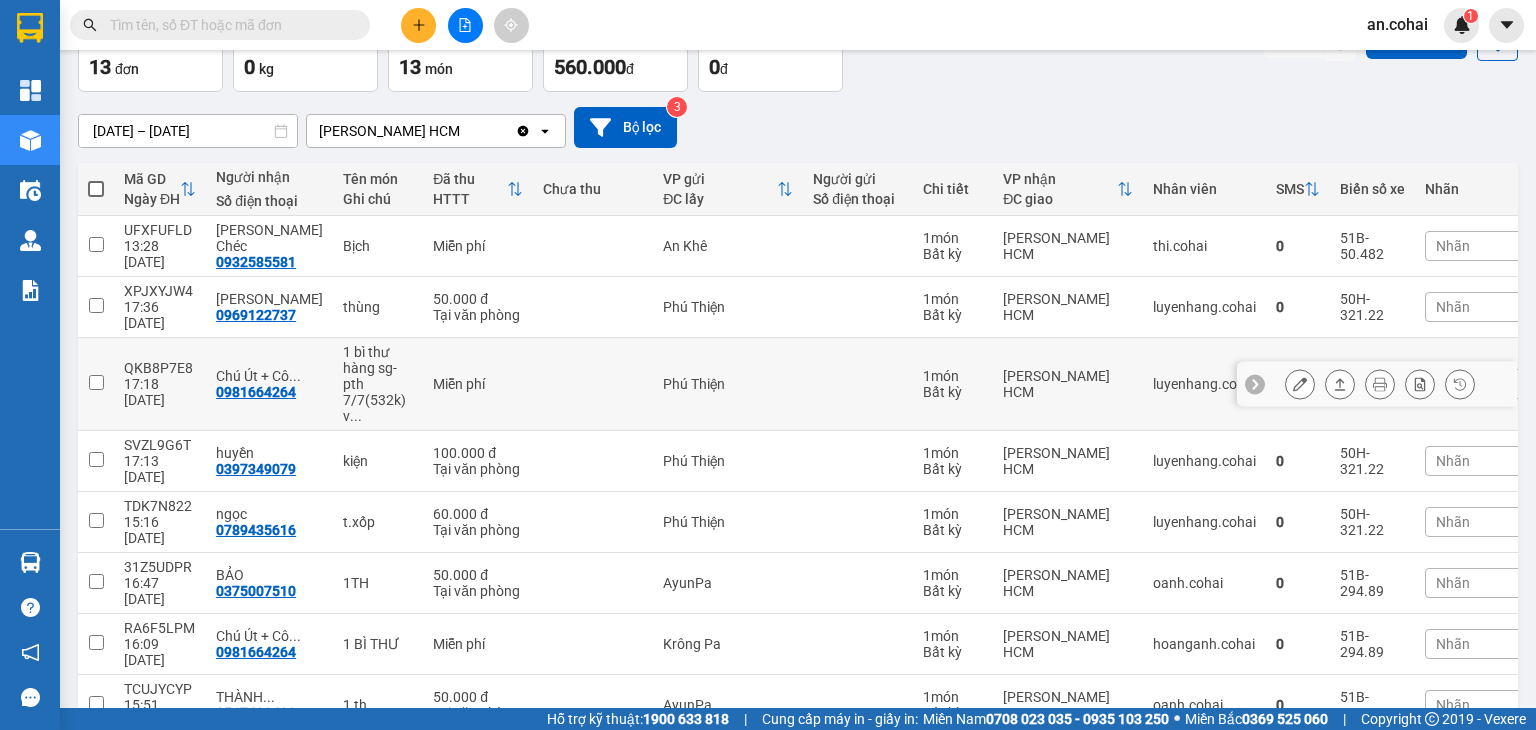scroll, scrollTop: 0, scrollLeft: 0, axis: both 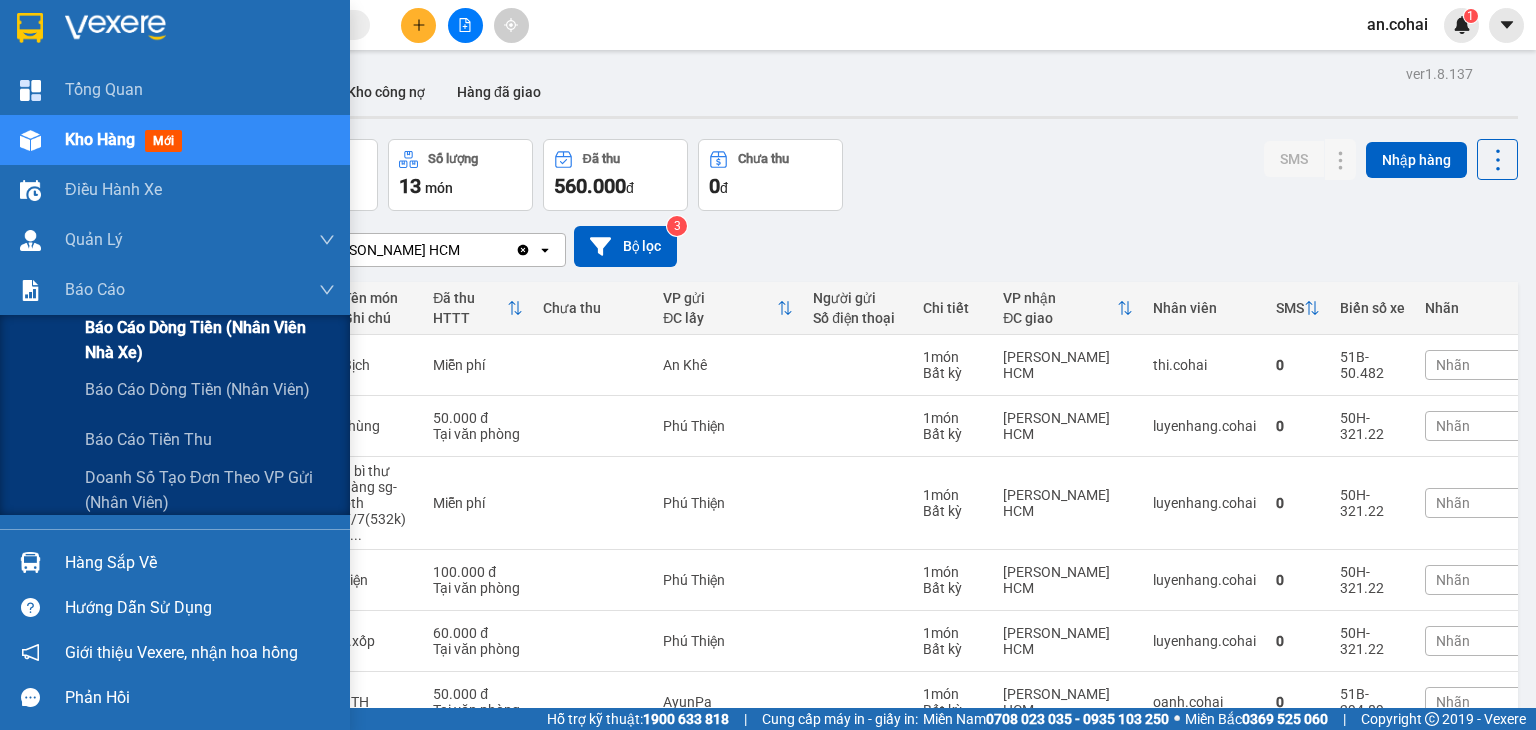 click on "Báo cáo dòng tiền (Nhân viên Nhà xe)" at bounding box center [210, 340] 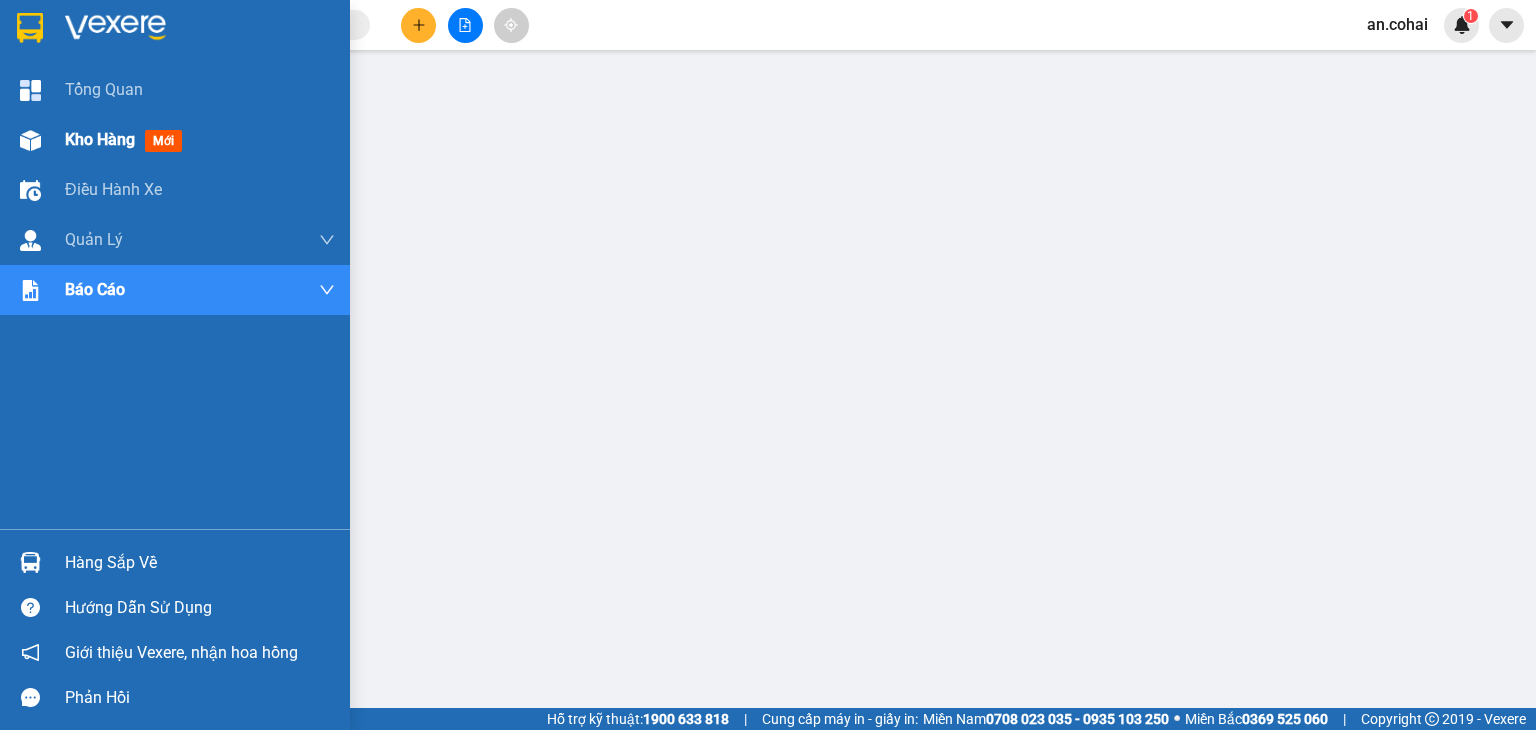 click at bounding box center (30, 140) 